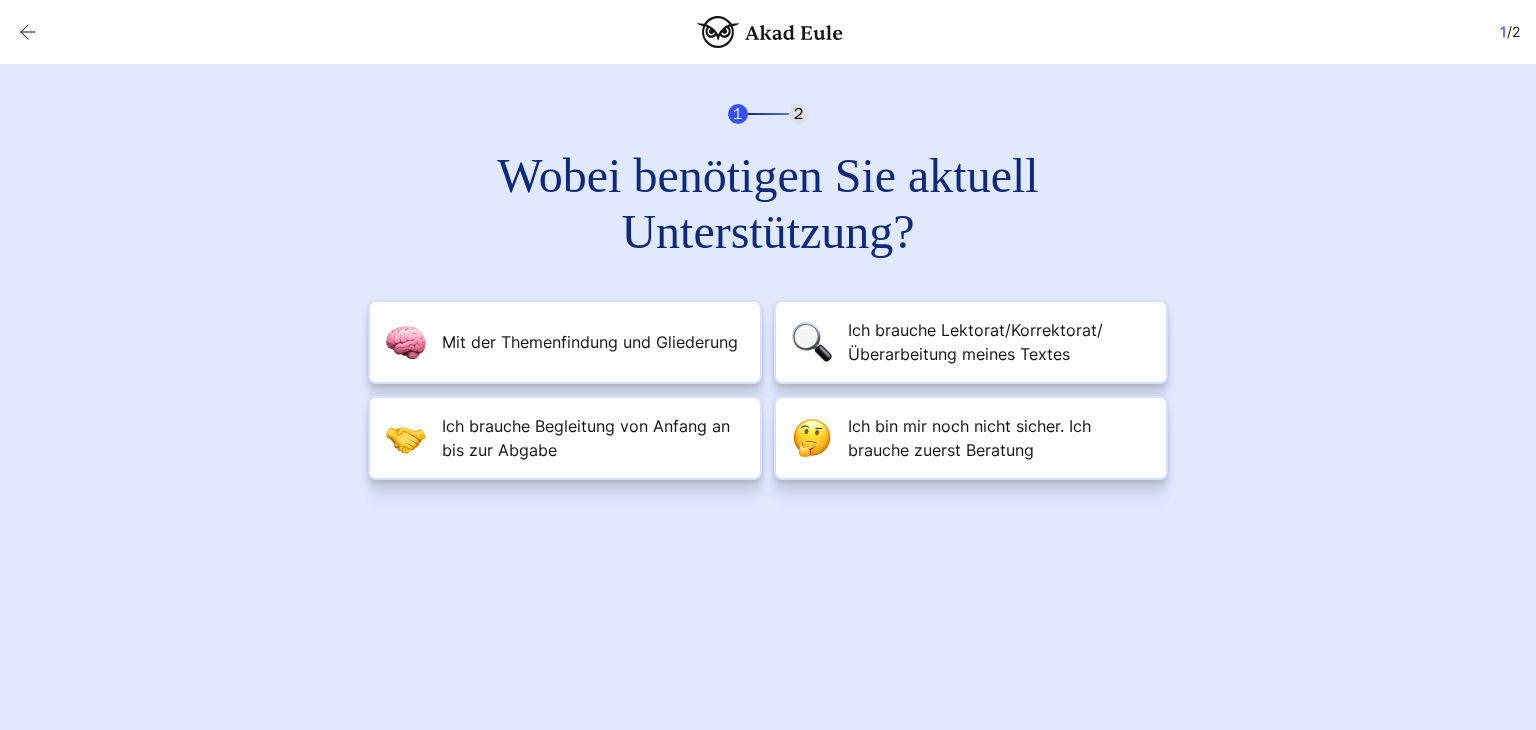 scroll, scrollTop: 0, scrollLeft: 0, axis: both 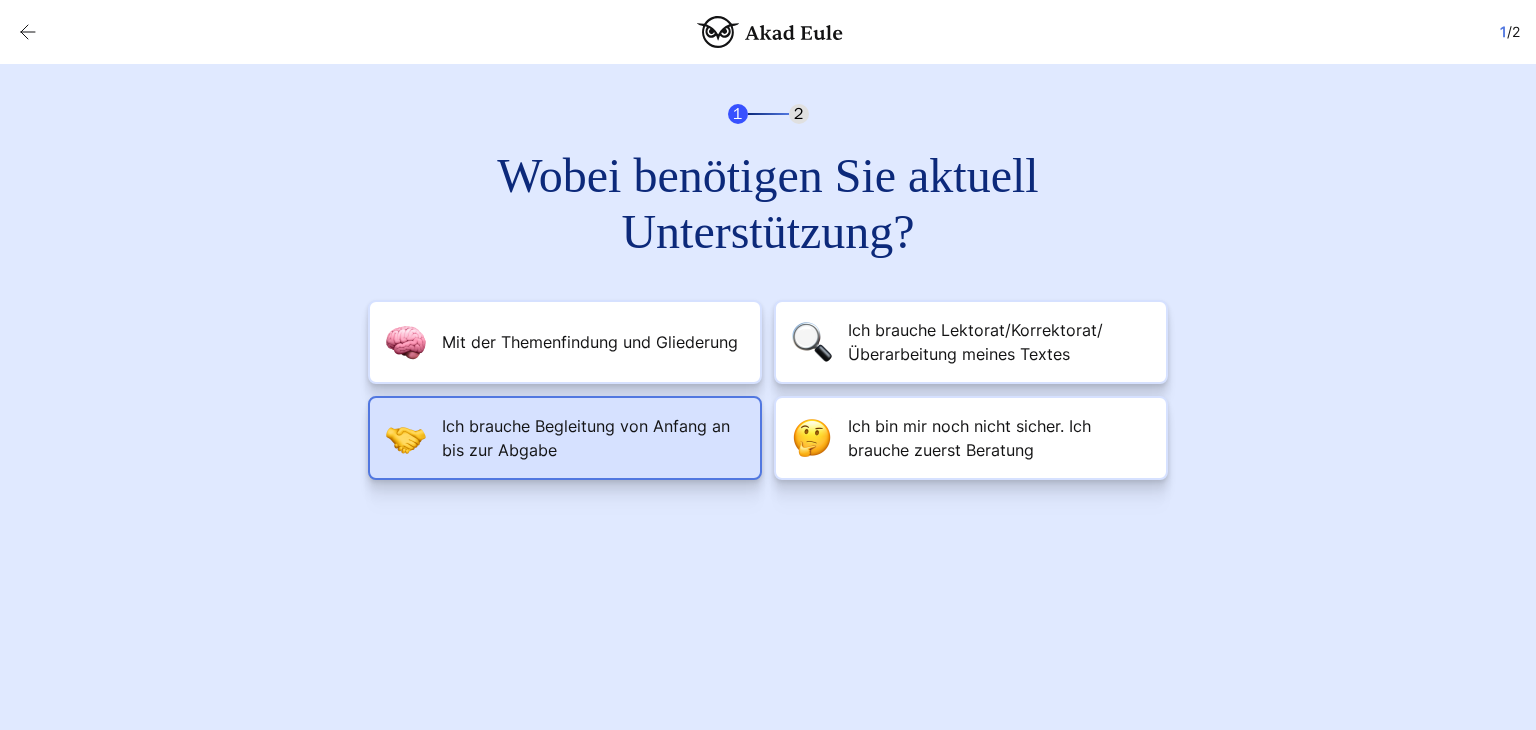 click on "Ich brauche Begleitung von Anfang an bis zur Abgabe" at bounding box center (593, 438) 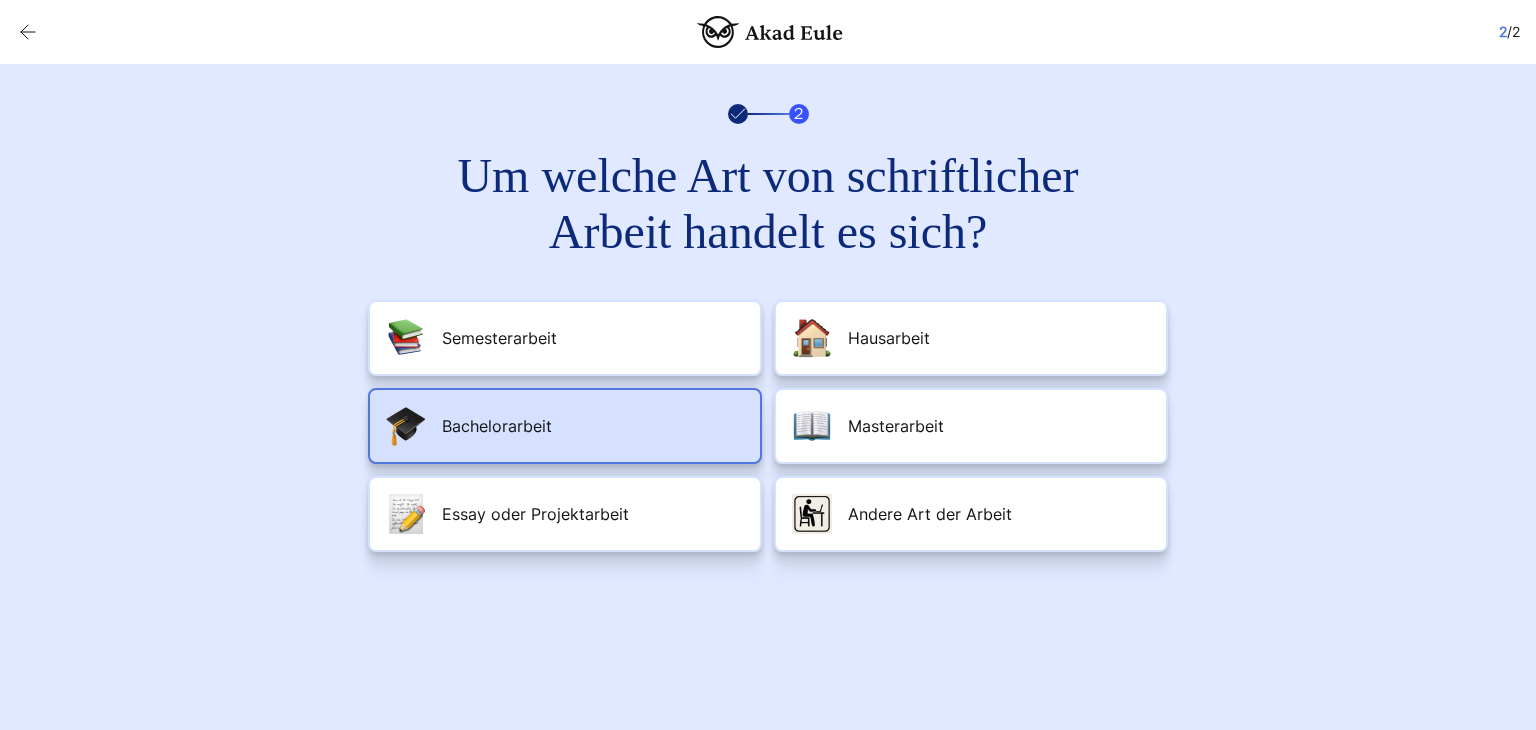 click on "Bachelorarbeit" at bounding box center [565, 426] 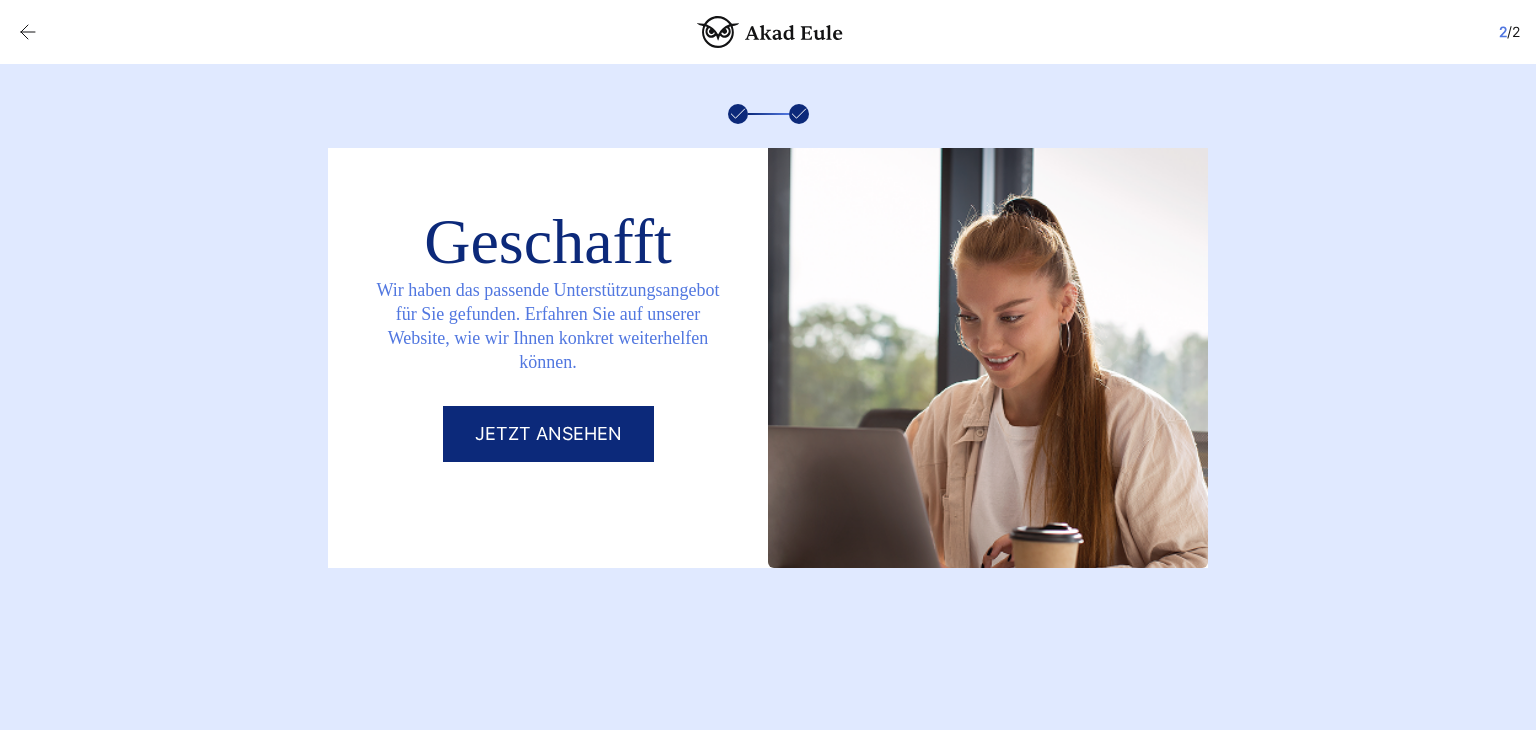 click on "Jetzt ansehen" at bounding box center (548, 434) 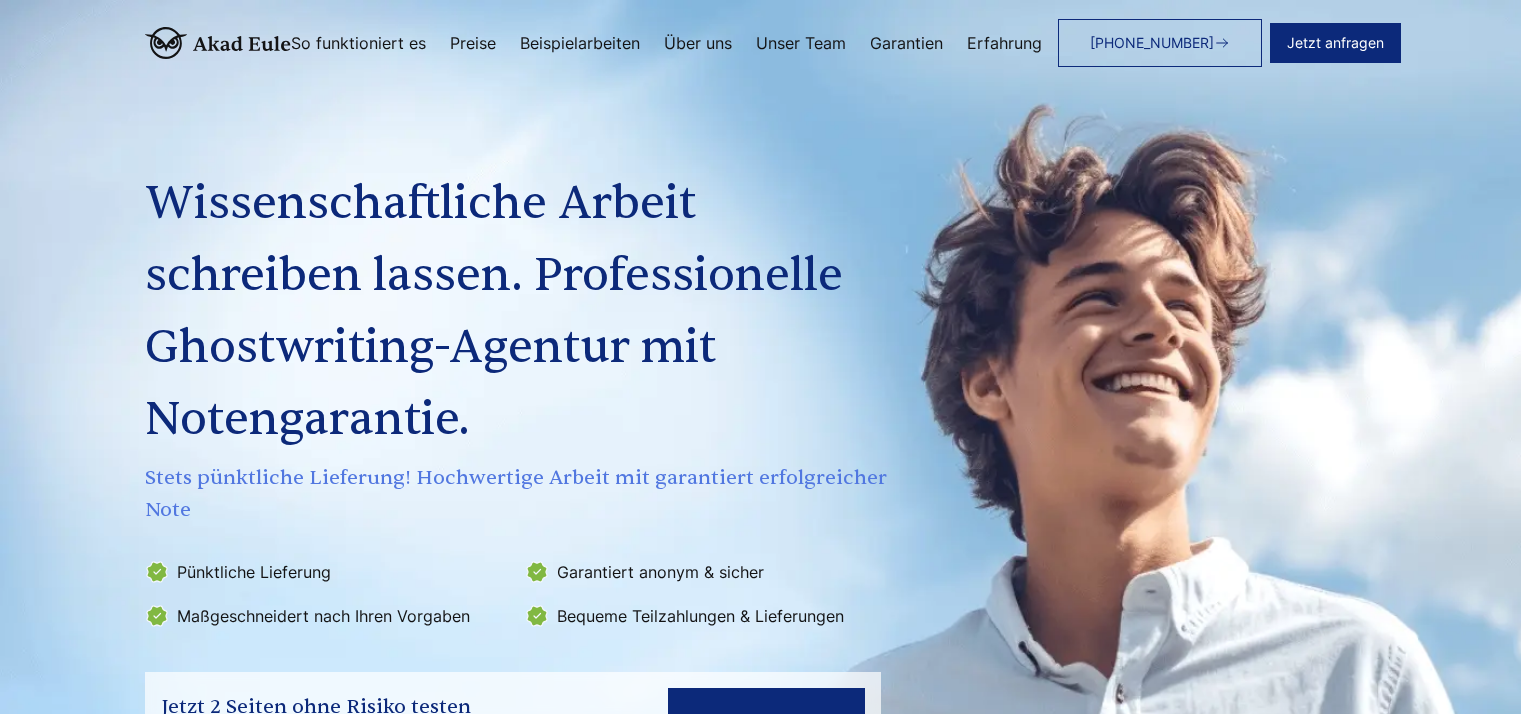 scroll, scrollTop: 0, scrollLeft: 0, axis: both 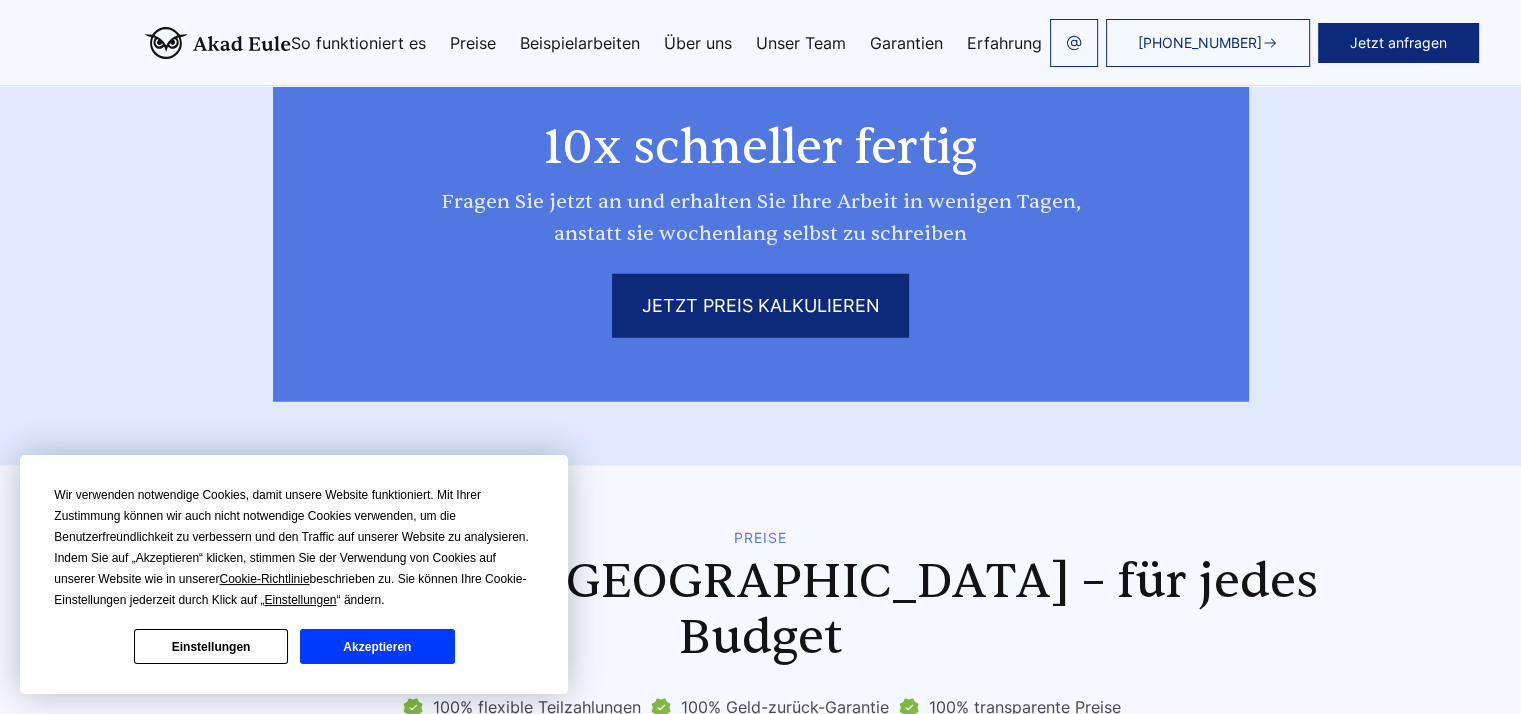 click on "Akzeptieren" at bounding box center (377, 646) 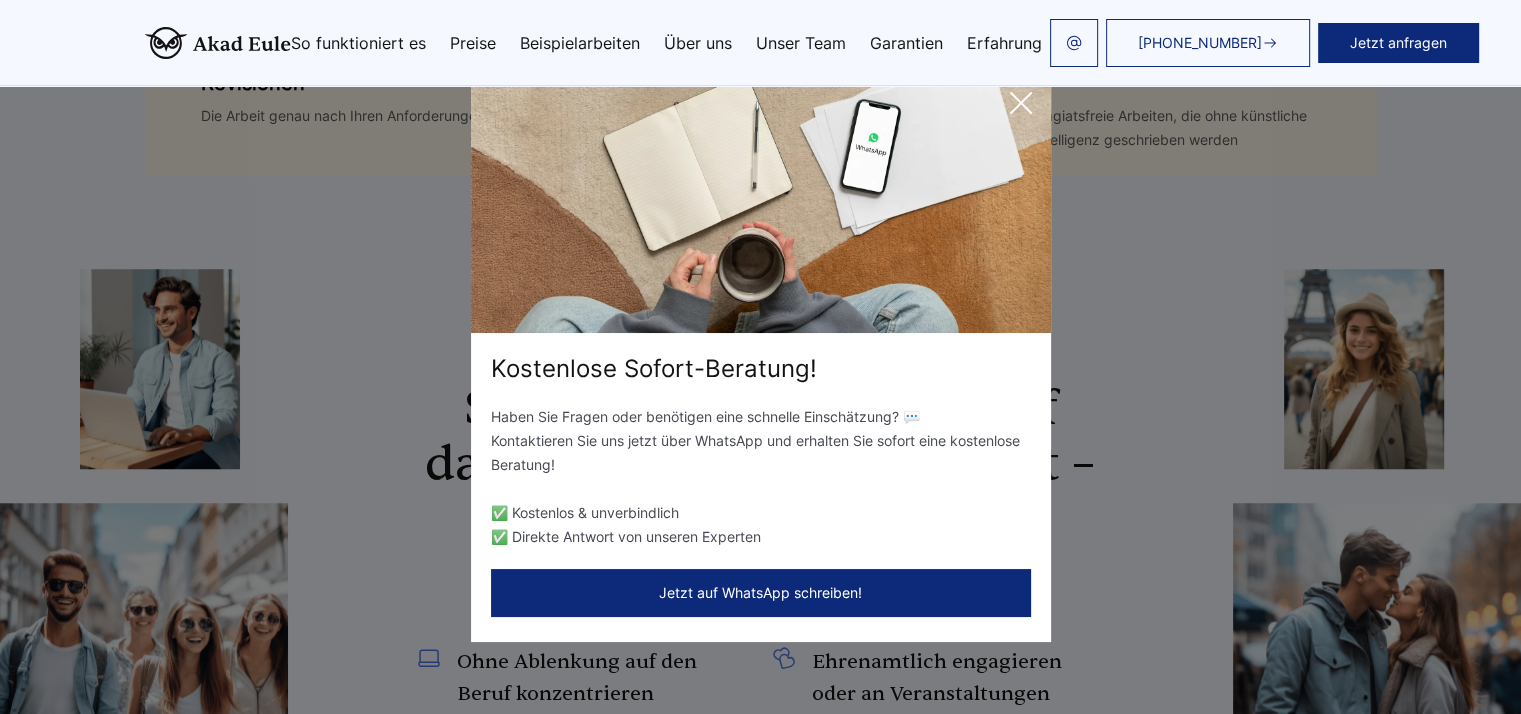 scroll, scrollTop: 1447, scrollLeft: 0, axis: vertical 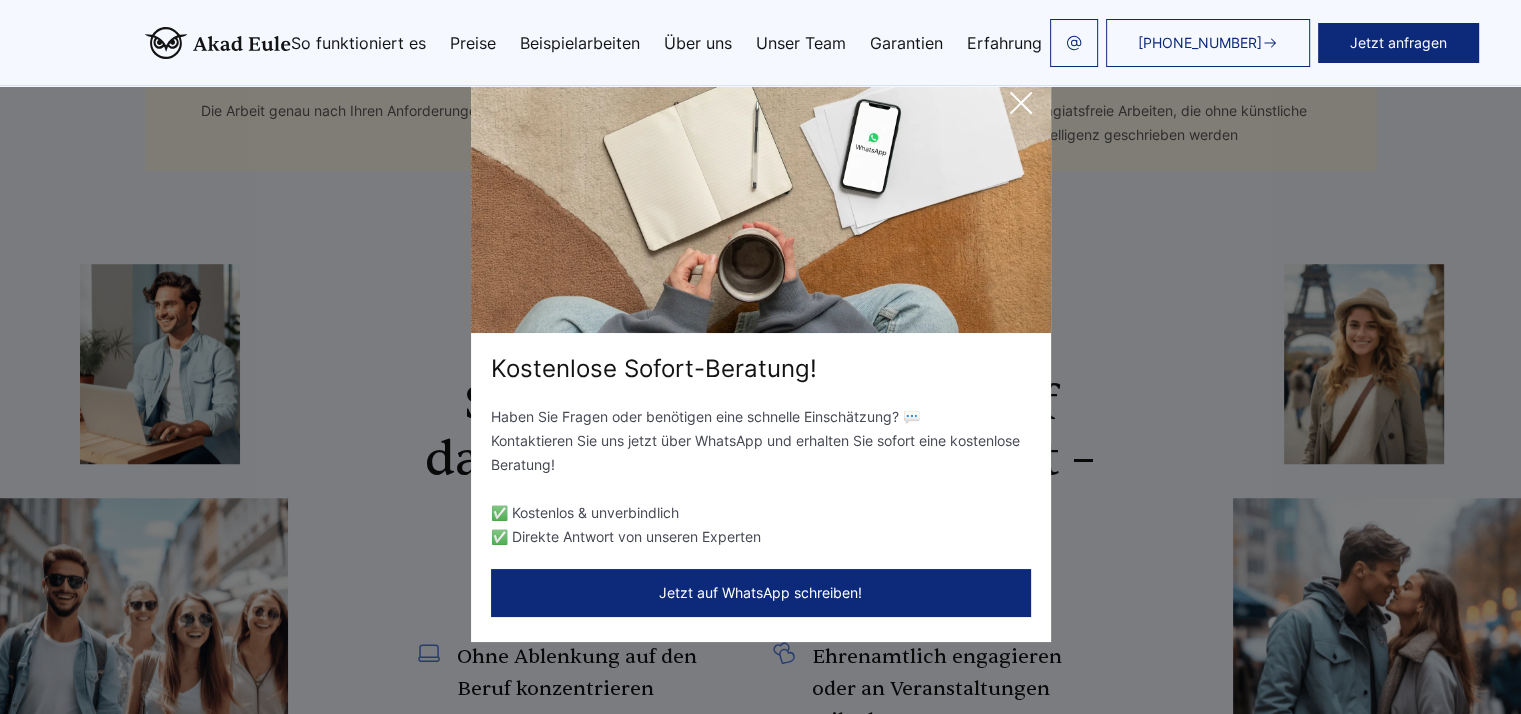 click 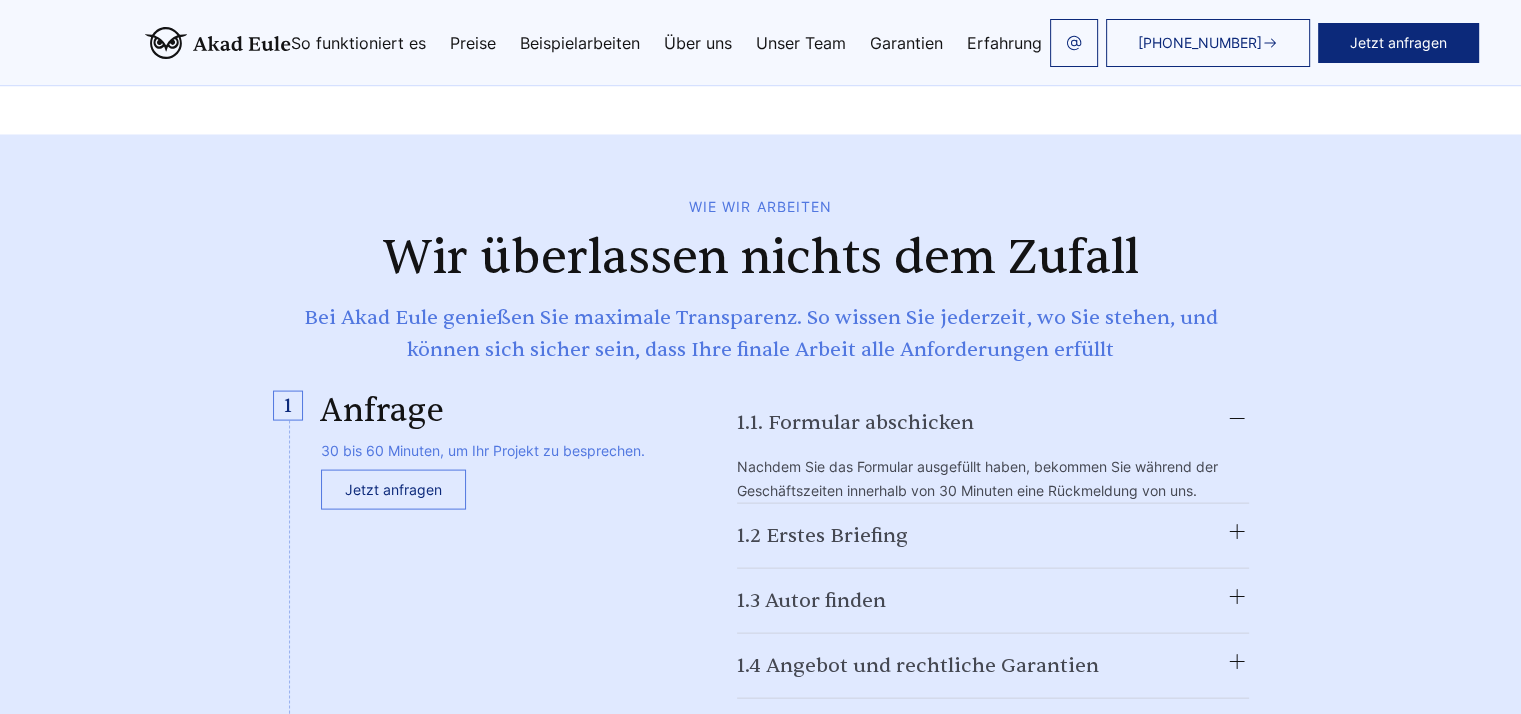 scroll, scrollTop: 4099, scrollLeft: 2, axis: both 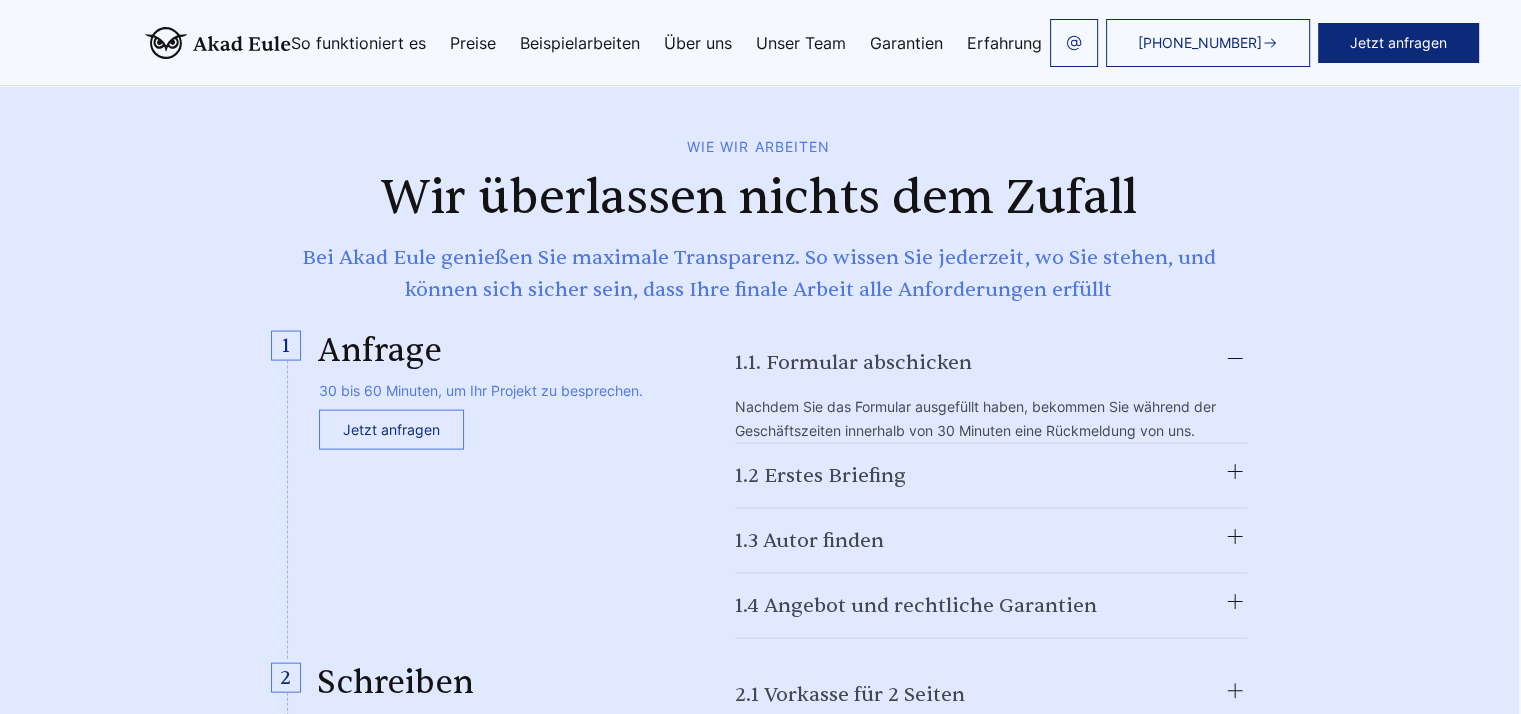 click on "1.2 Erstes Briefing" at bounding box center (991, 476) 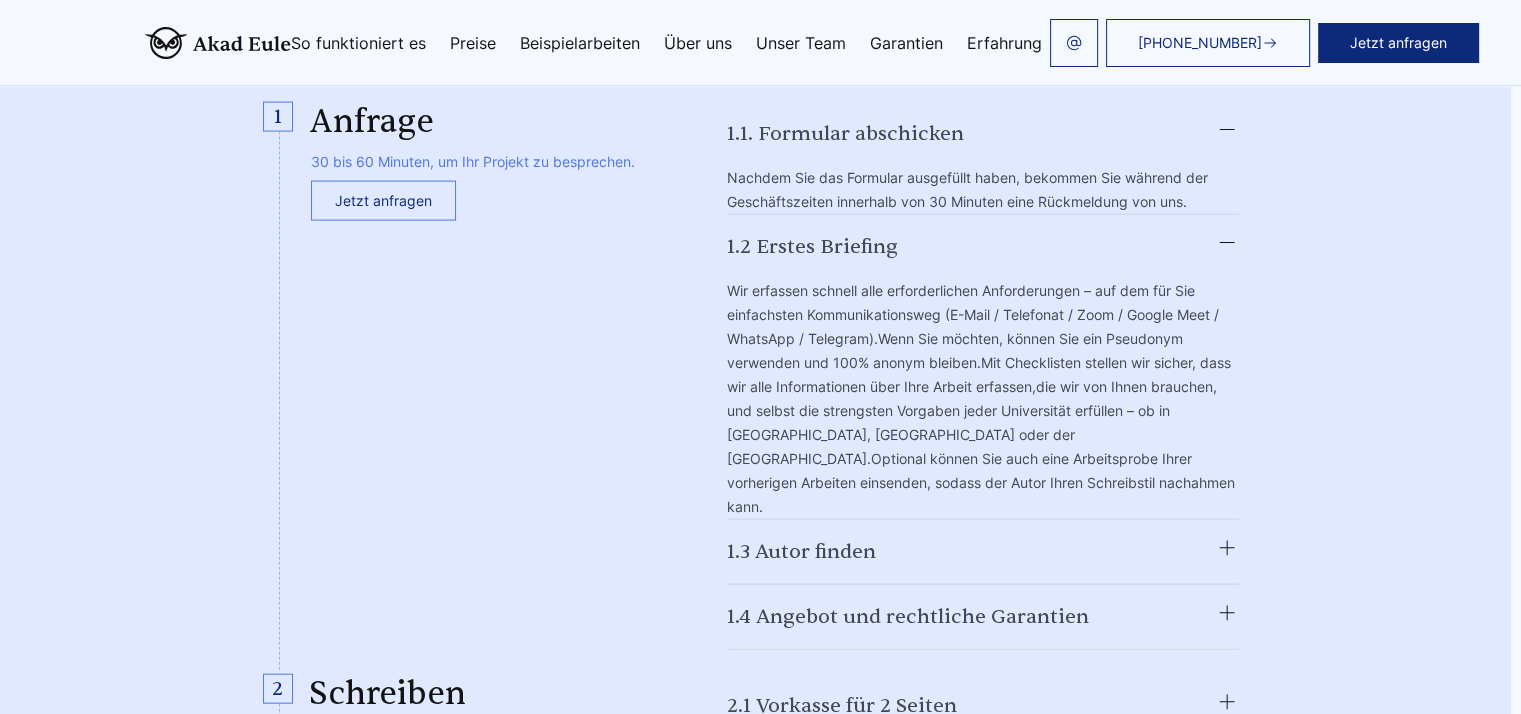 scroll, scrollTop: 4328, scrollLeft: 17, axis: both 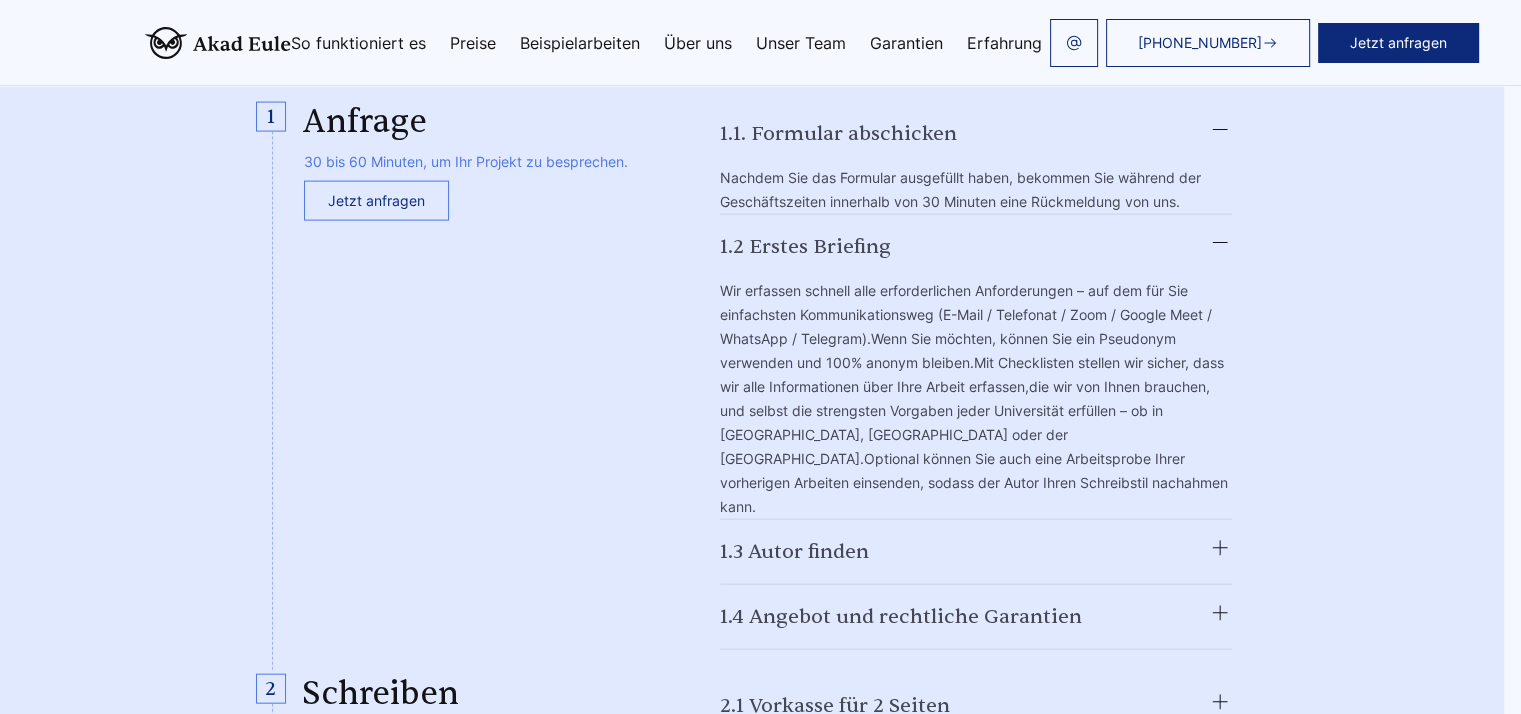 click on "1.3 Autor finden" at bounding box center [976, 552] 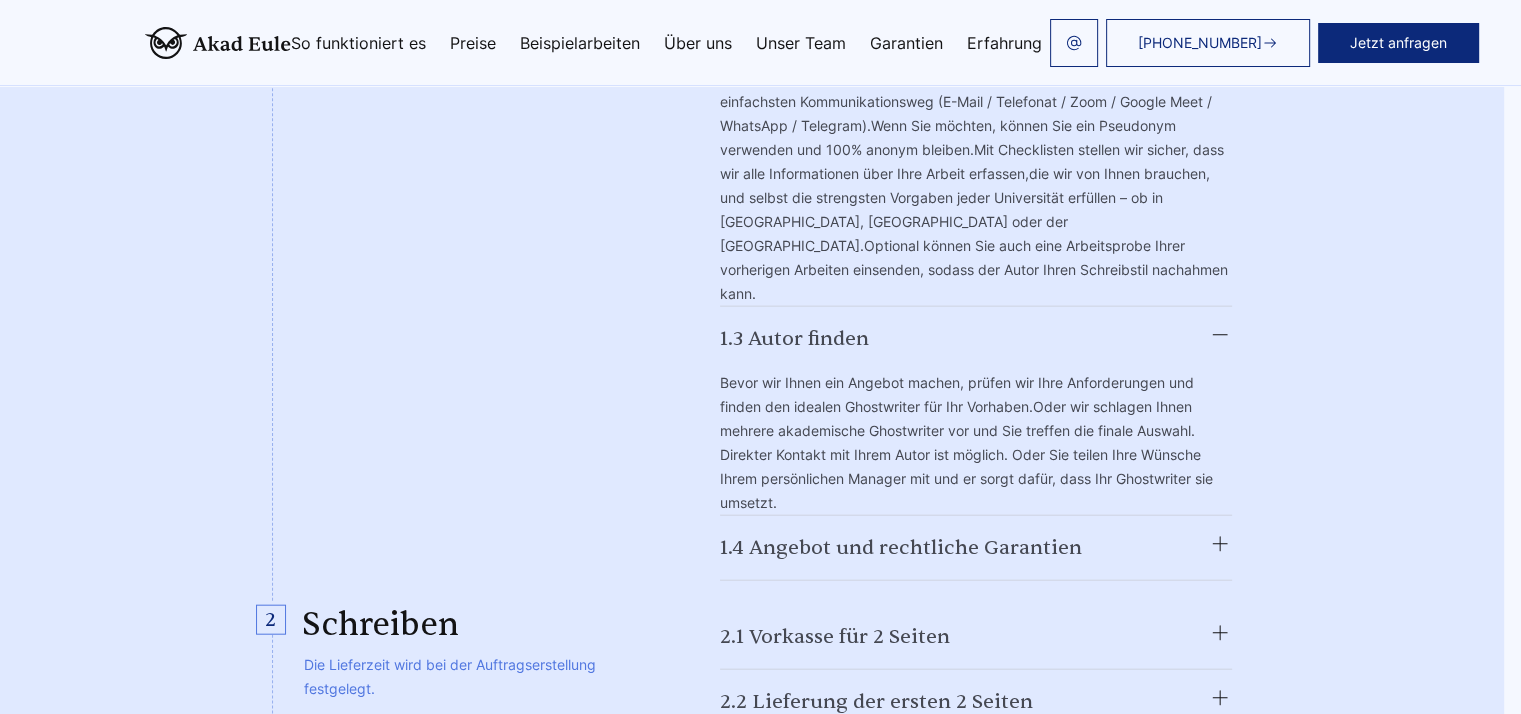 scroll, scrollTop: 4548, scrollLeft: 12, axis: both 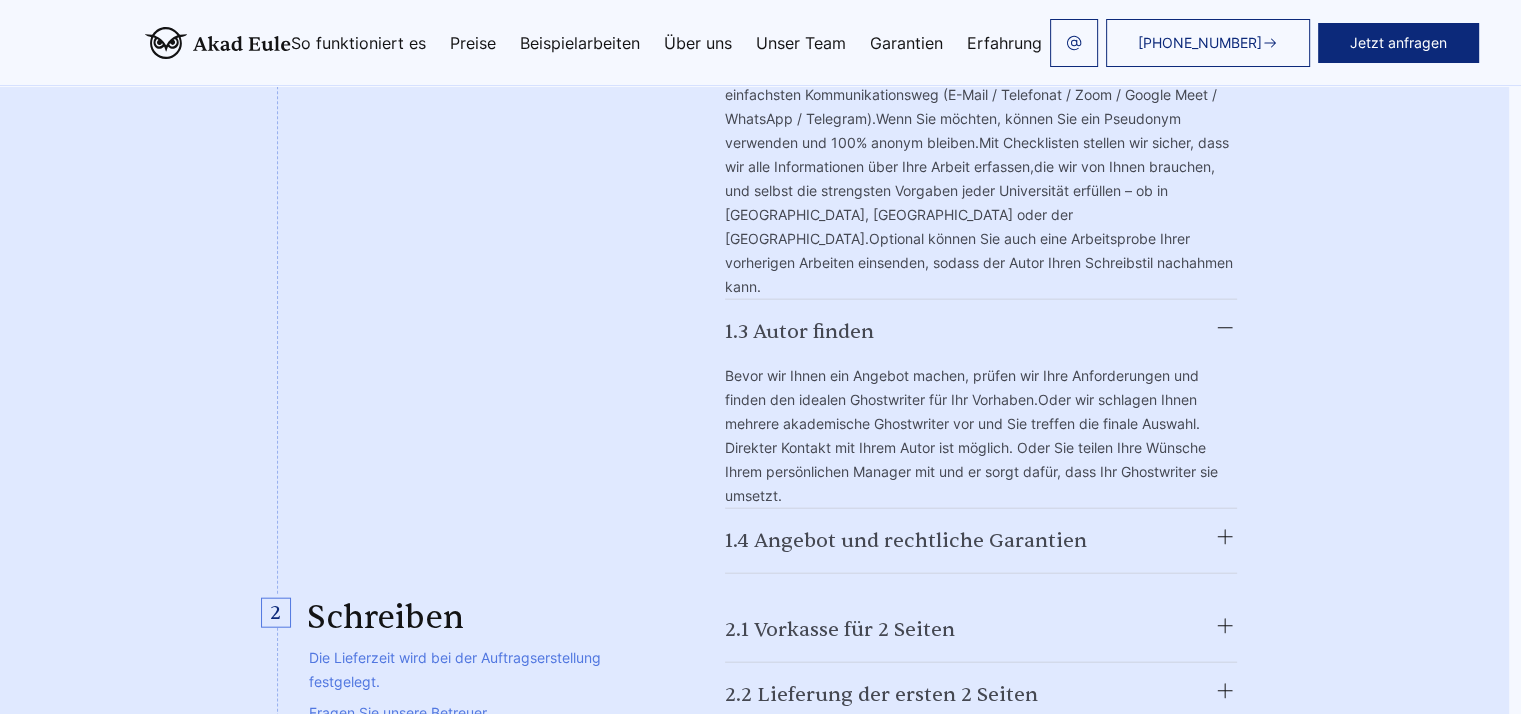 click on "1.4 Angebot und rechtliche Garantien" at bounding box center (981, 541) 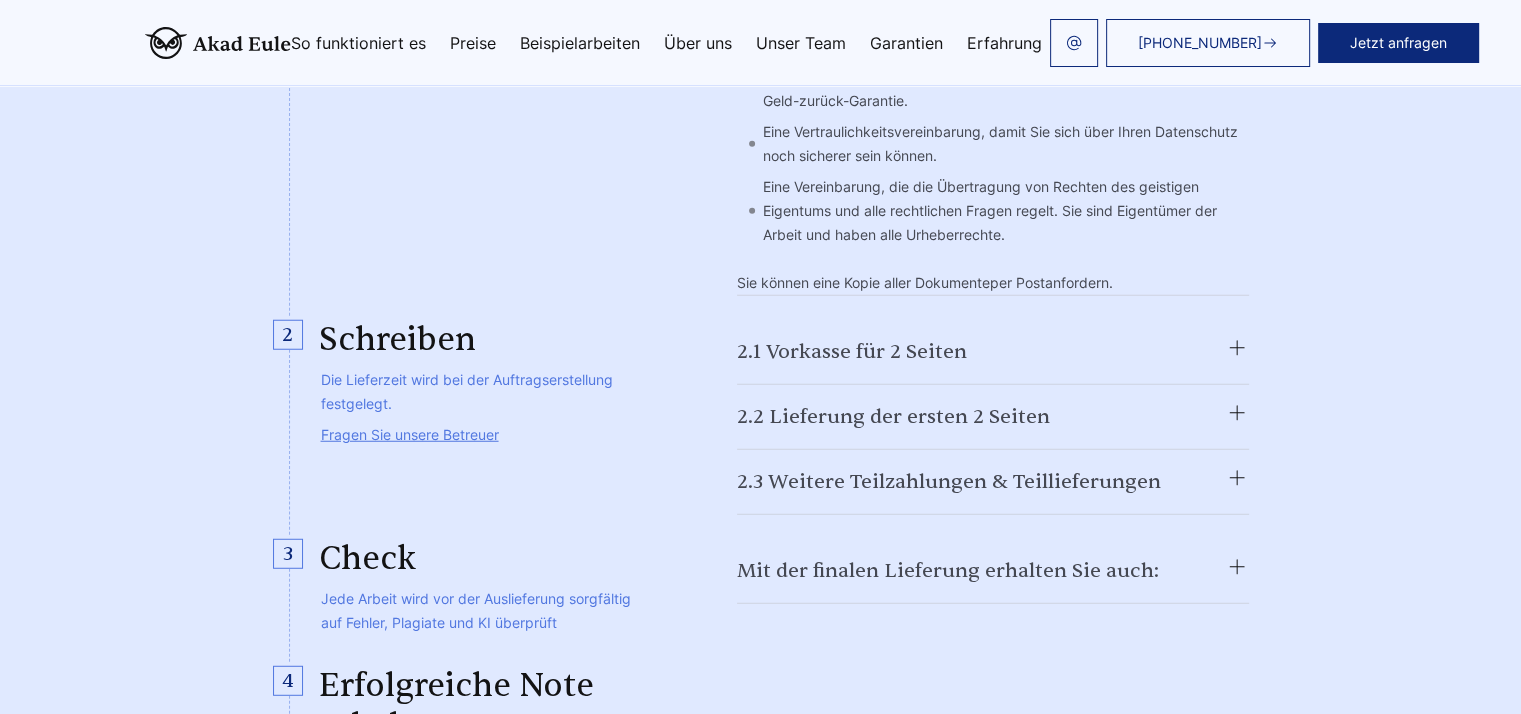 scroll, scrollTop: 5254, scrollLeft: 0, axis: vertical 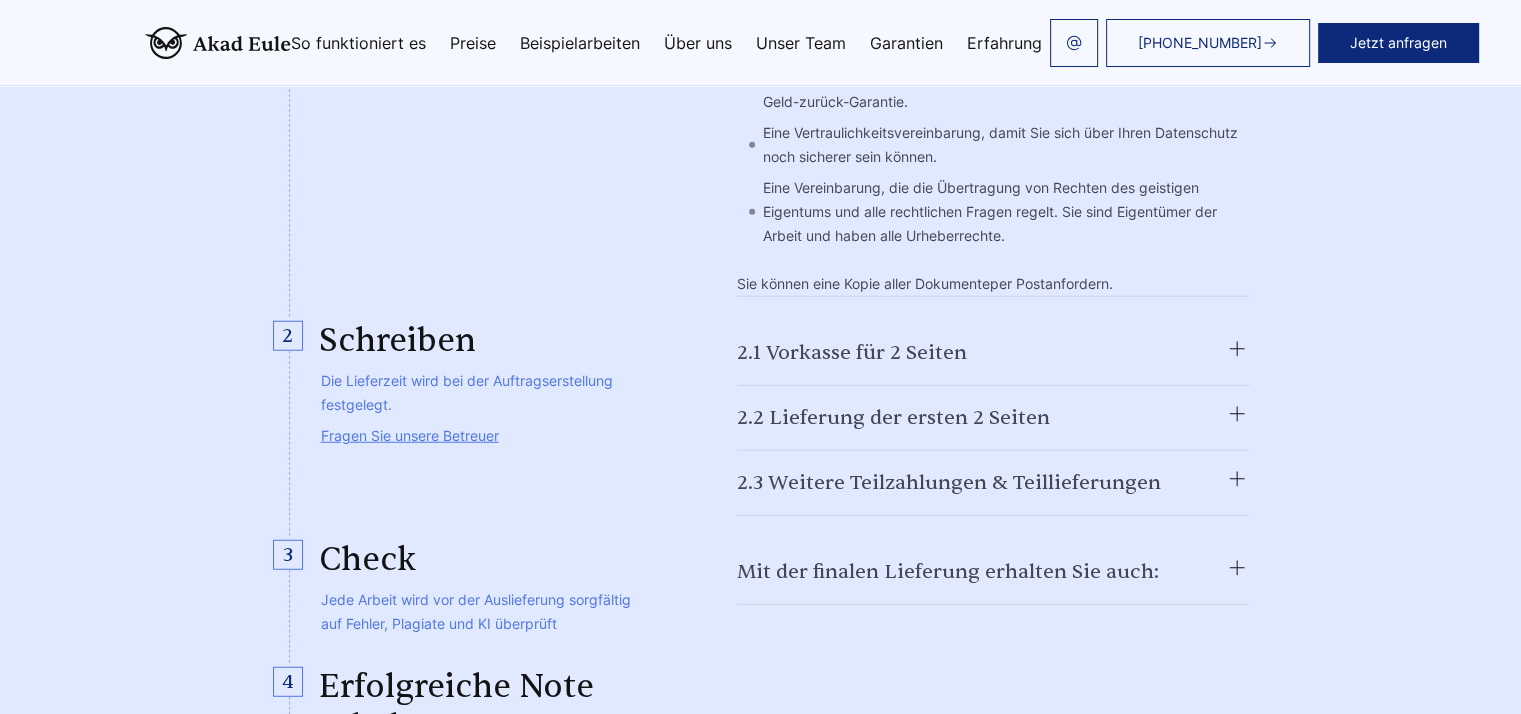 click on "2.1 Vorkasse für 2 Seiten" at bounding box center (993, 353) 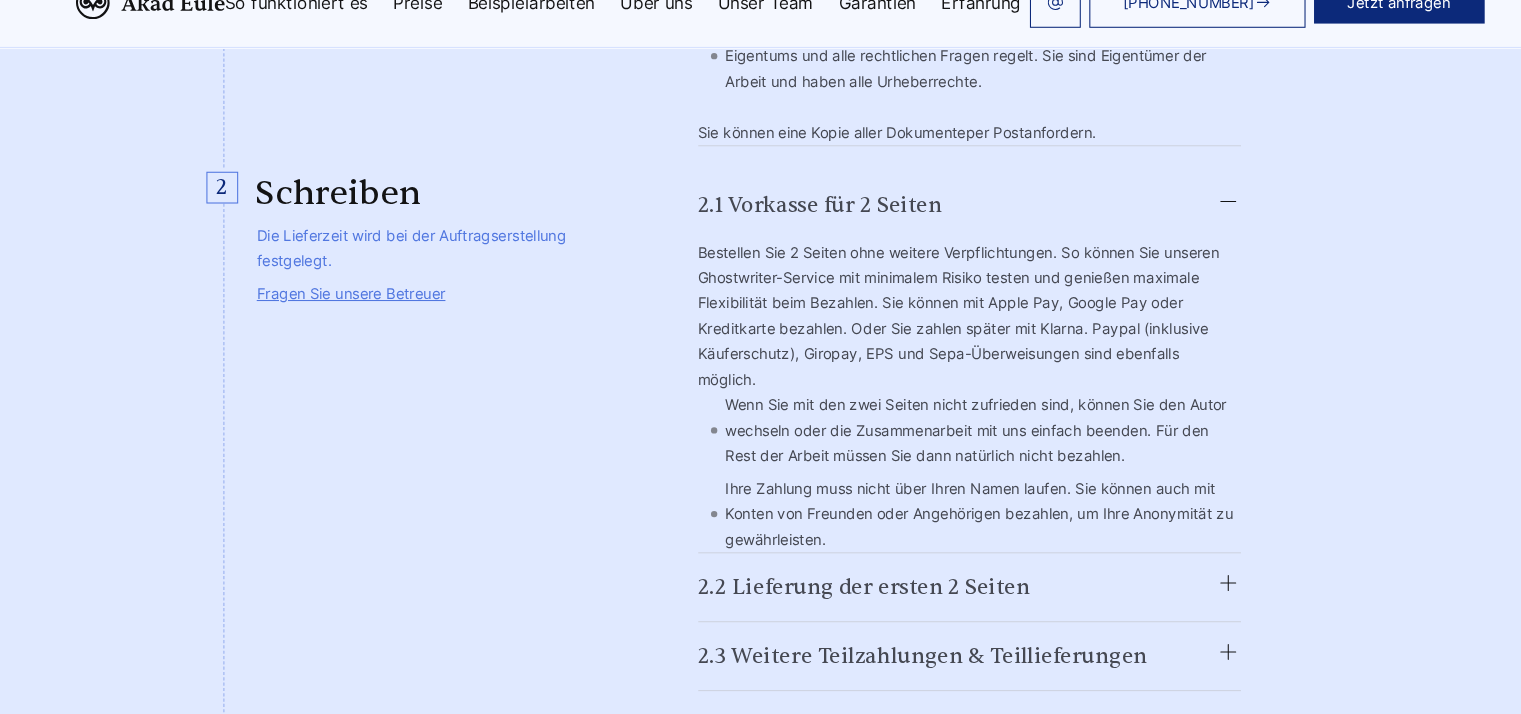 scroll, scrollTop: 5373, scrollLeft: 0, axis: vertical 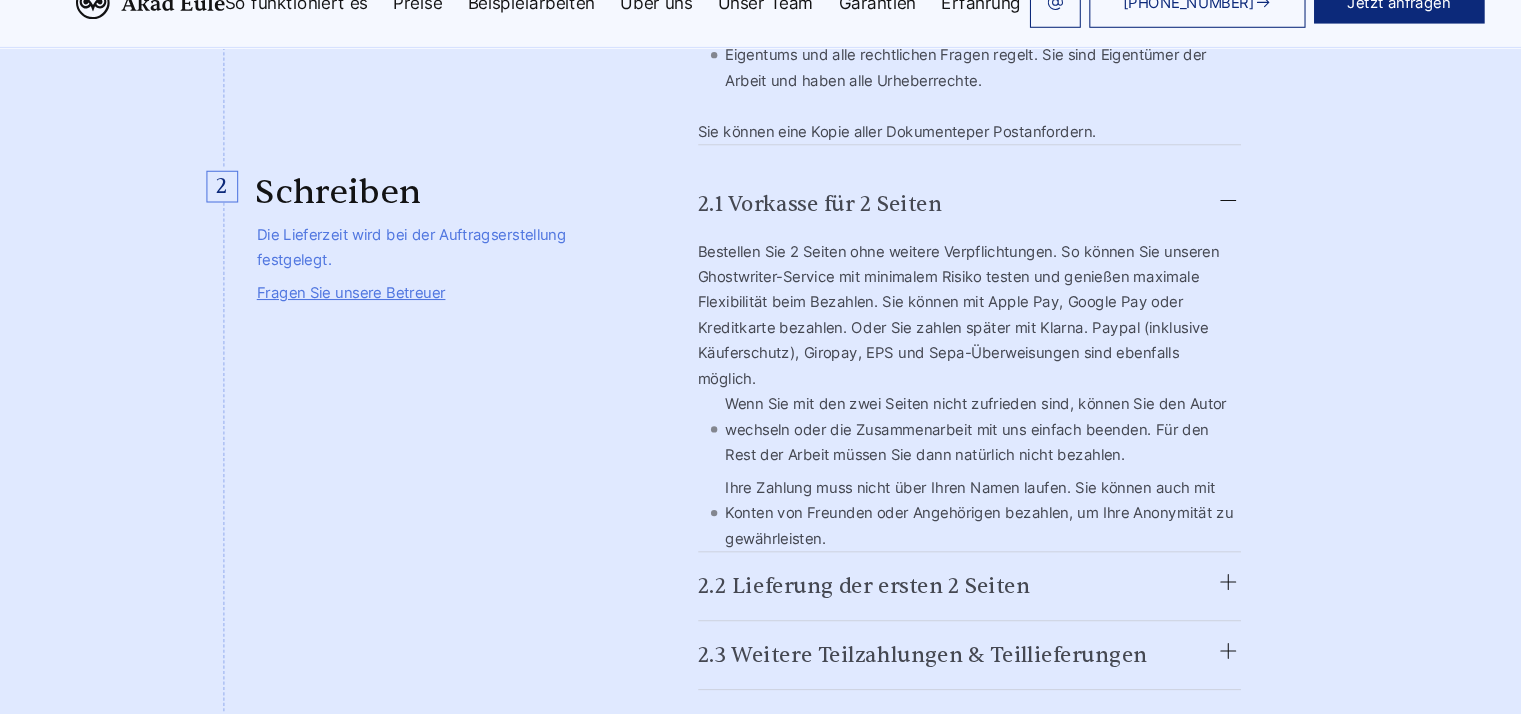 click on "2.2 Lieferung der ersten 2 Seiten" at bounding box center [993, 594] 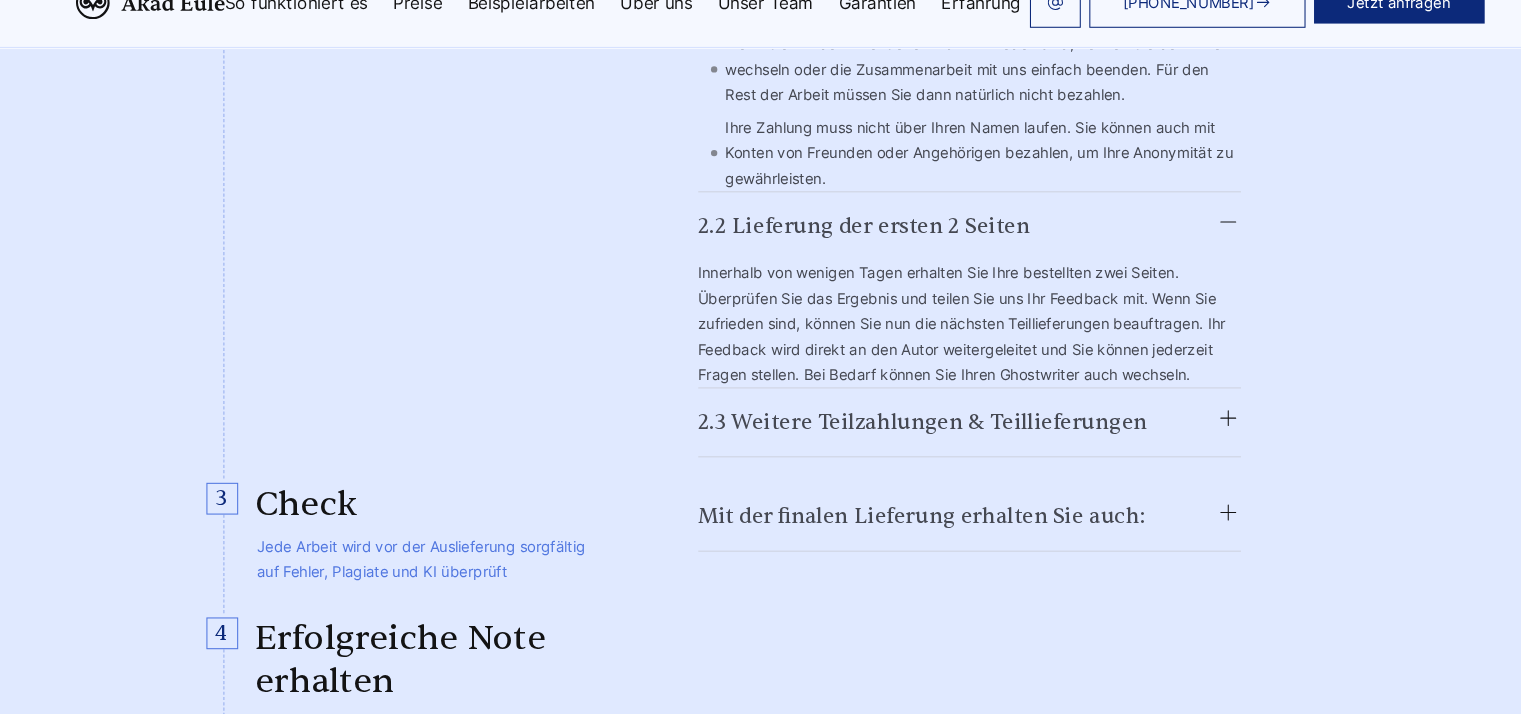 scroll, scrollTop: 5714, scrollLeft: 0, axis: vertical 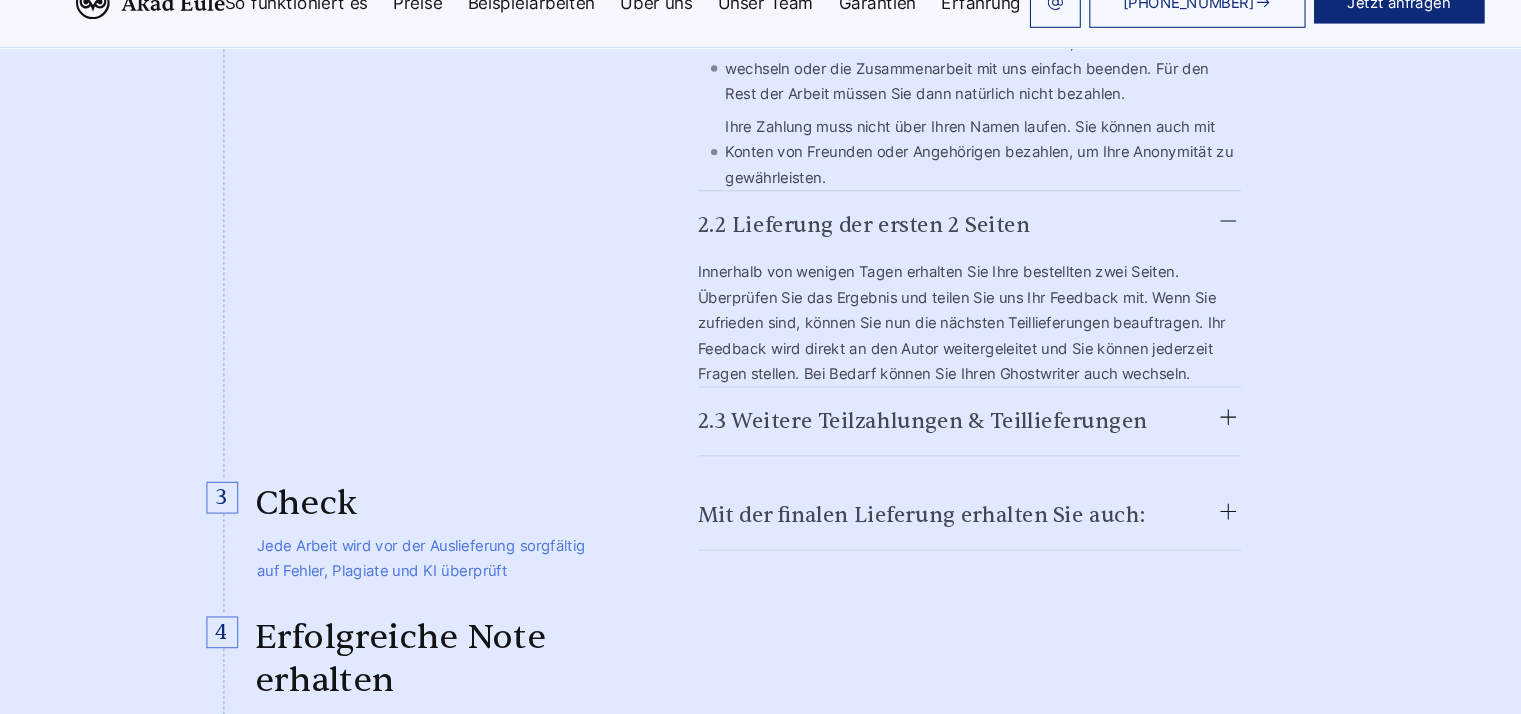 click on "2.3 Weitere Teilzahlungen & Teillieferungen" at bounding box center [993, 438] 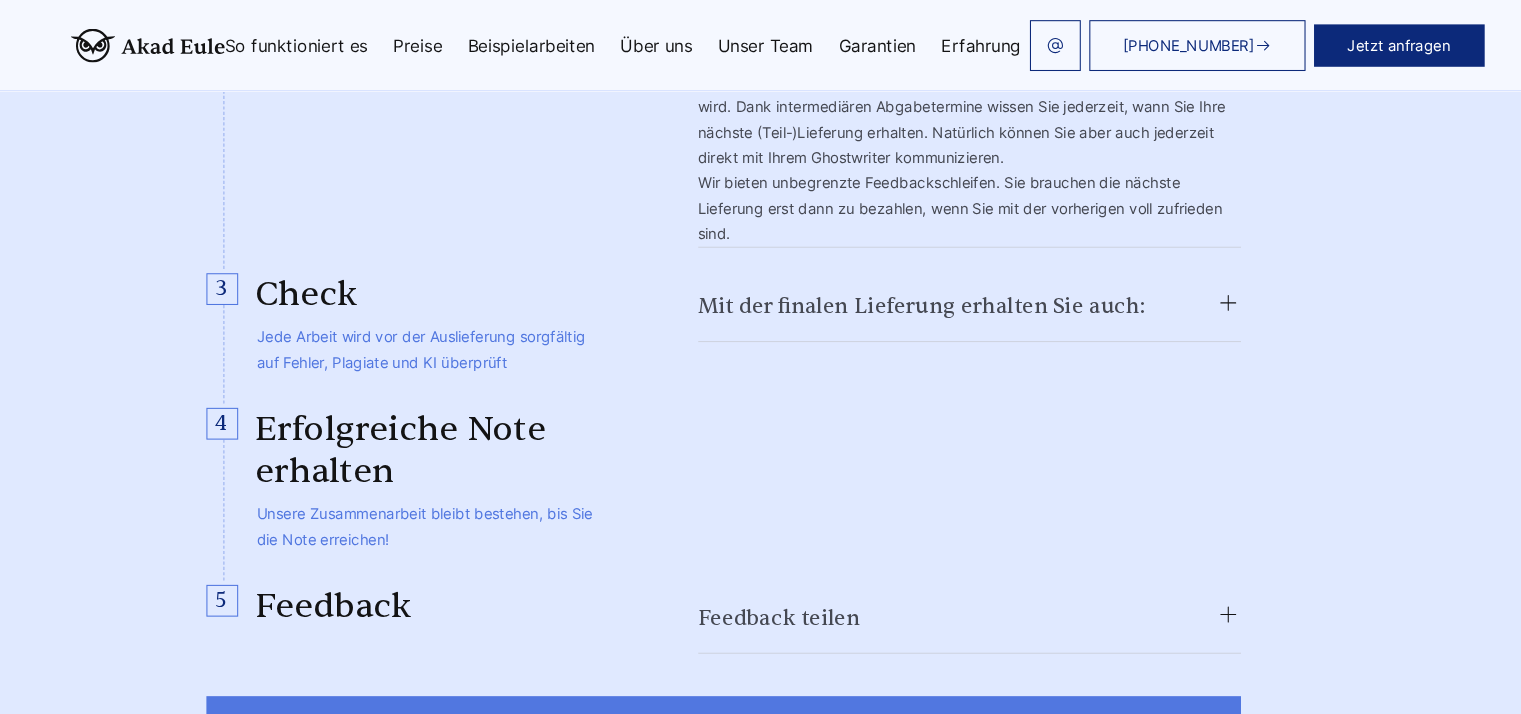 scroll, scrollTop: 6188, scrollLeft: 0, axis: vertical 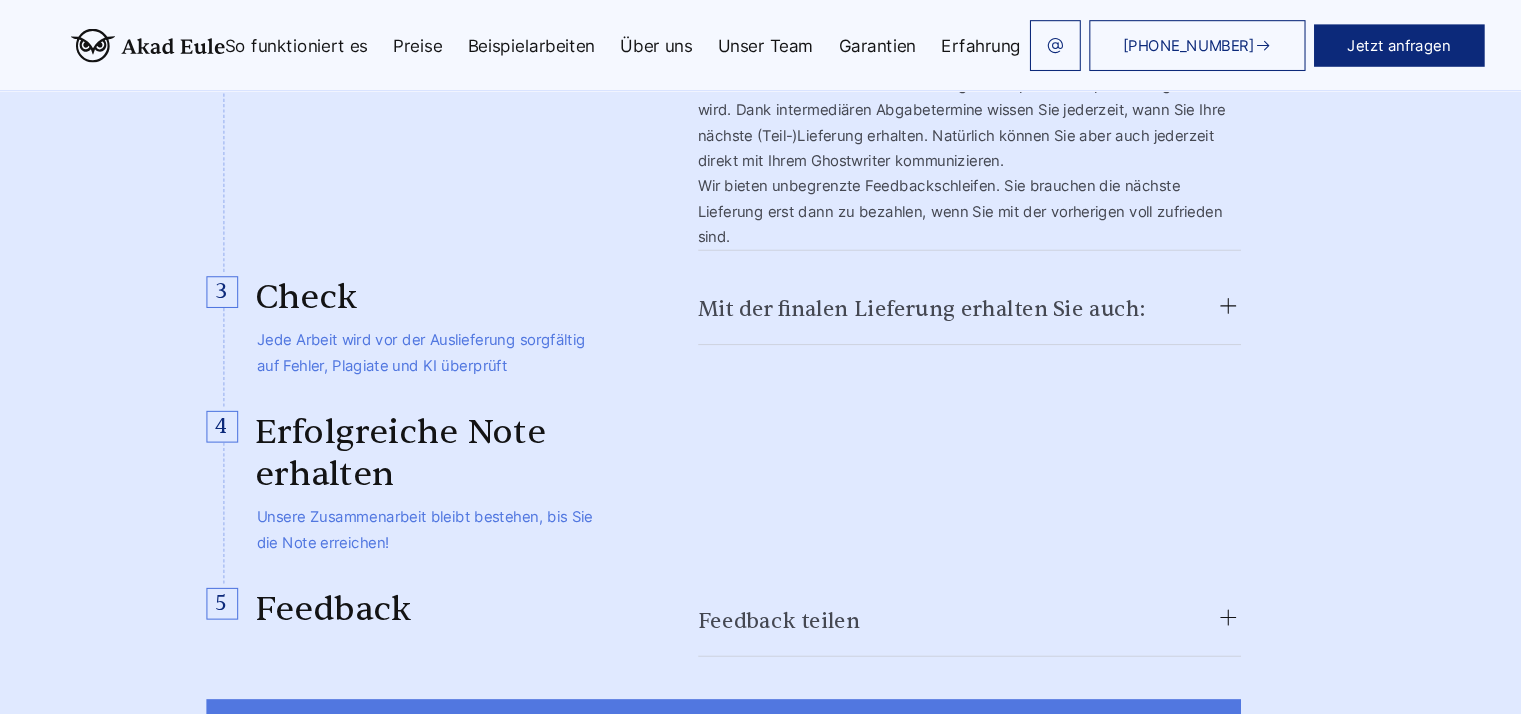 click on "Feedback teilen" at bounding box center (993, 587) 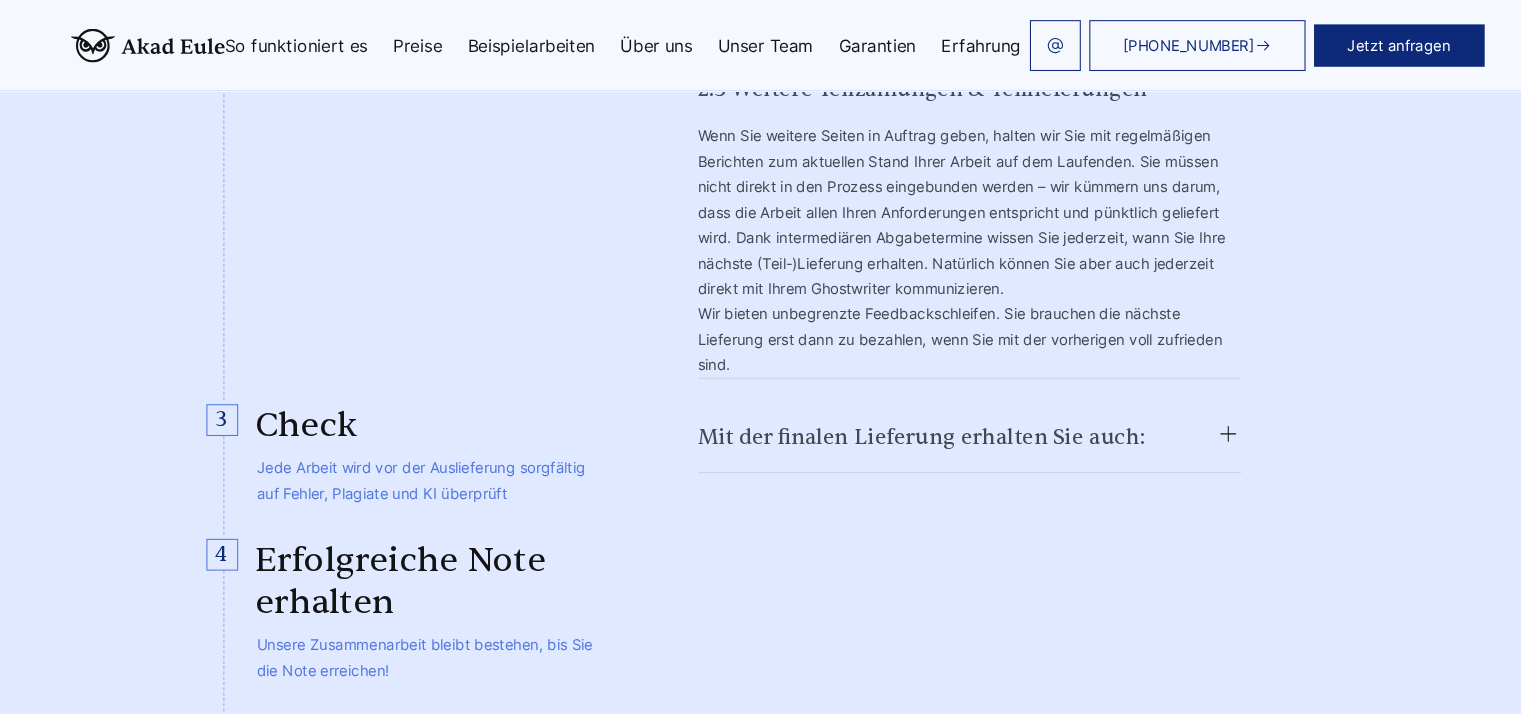 scroll, scrollTop: 6067, scrollLeft: 0, axis: vertical 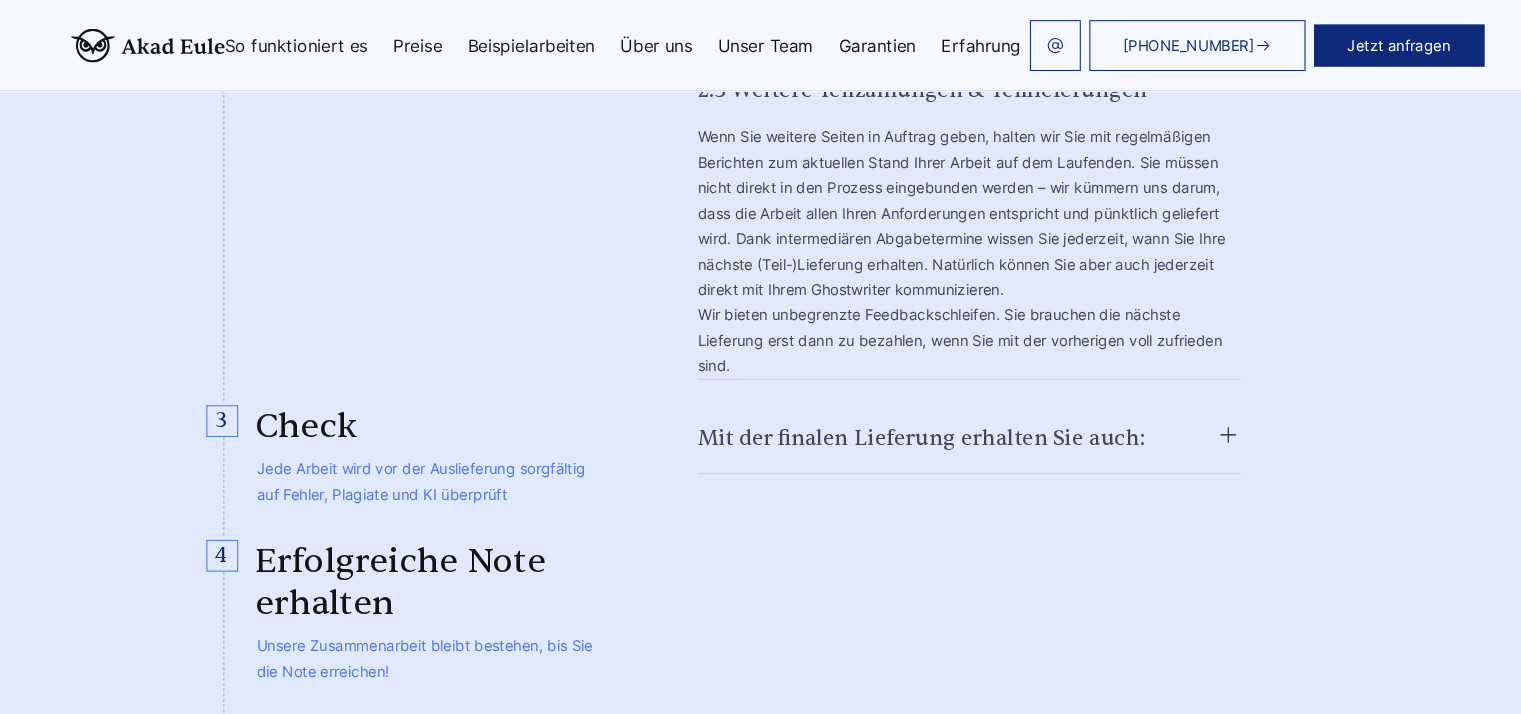 click on "Mit der finalen Lieferung erhalten Sie auch:" at bounding box center [993, 414] 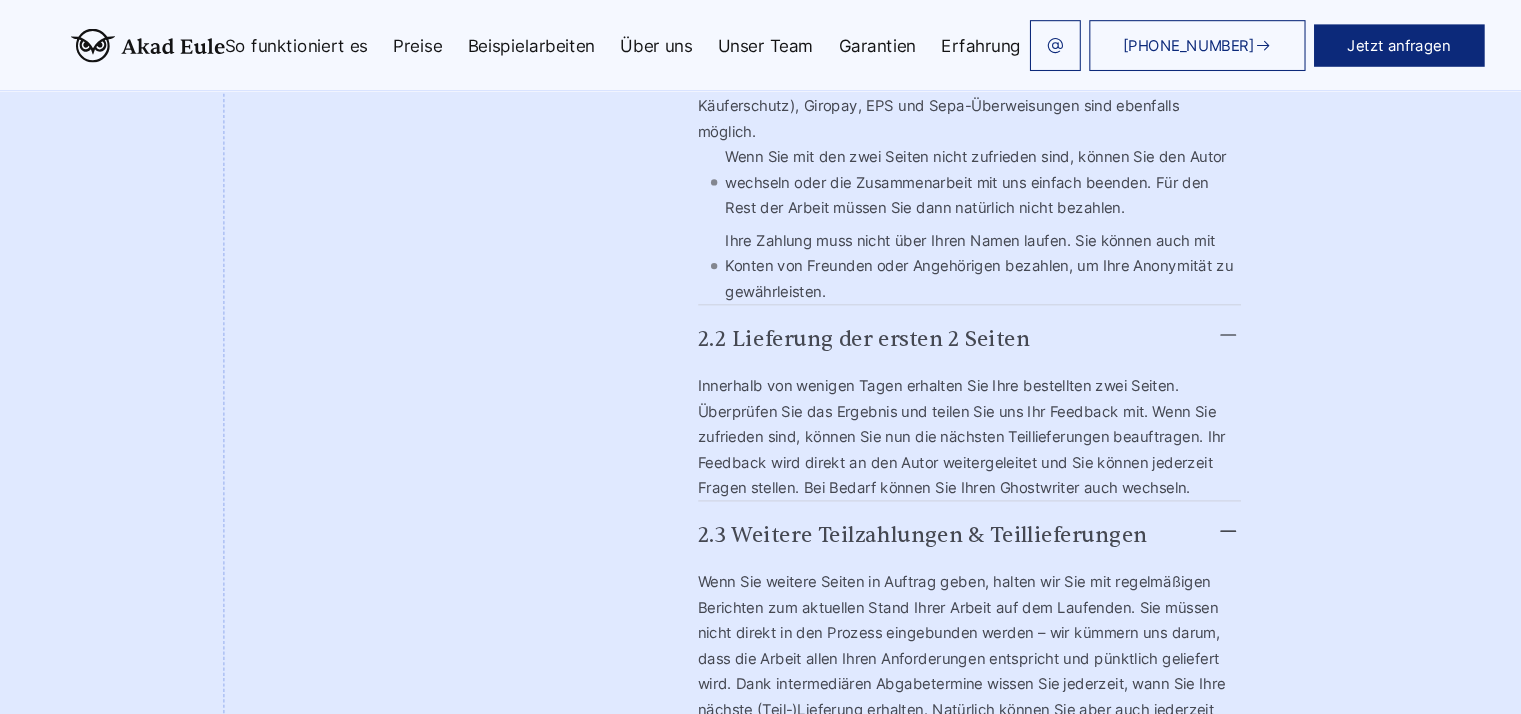 scroll, scrollTop: 5640, scrollLeft: 0, axis: vertical 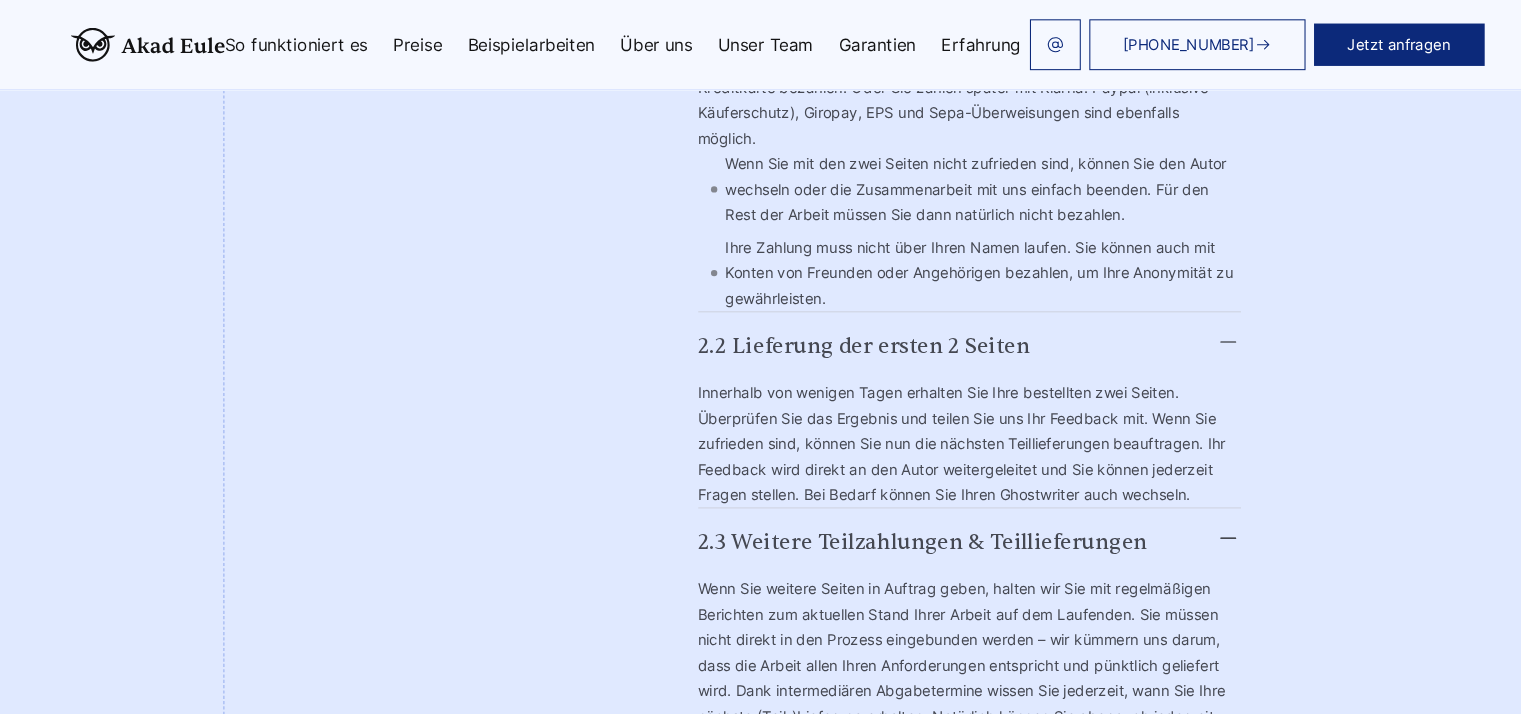 drag, startPoint x: 962, startPoint y: 290, endPoint x: 822, endPoint y: 334, distance: 146.7515 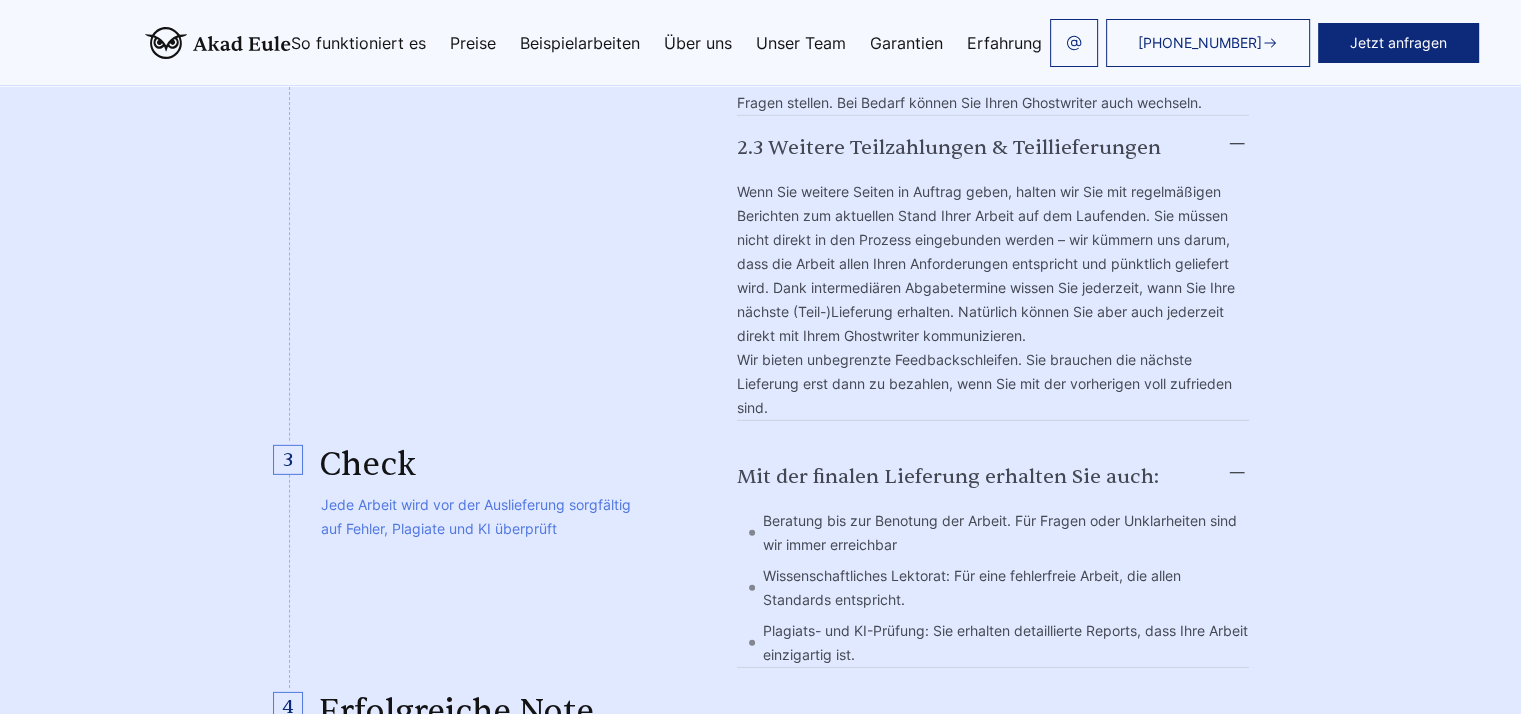scroll, scrollTop: 6104, scrollLeft: 0, axis: vertical 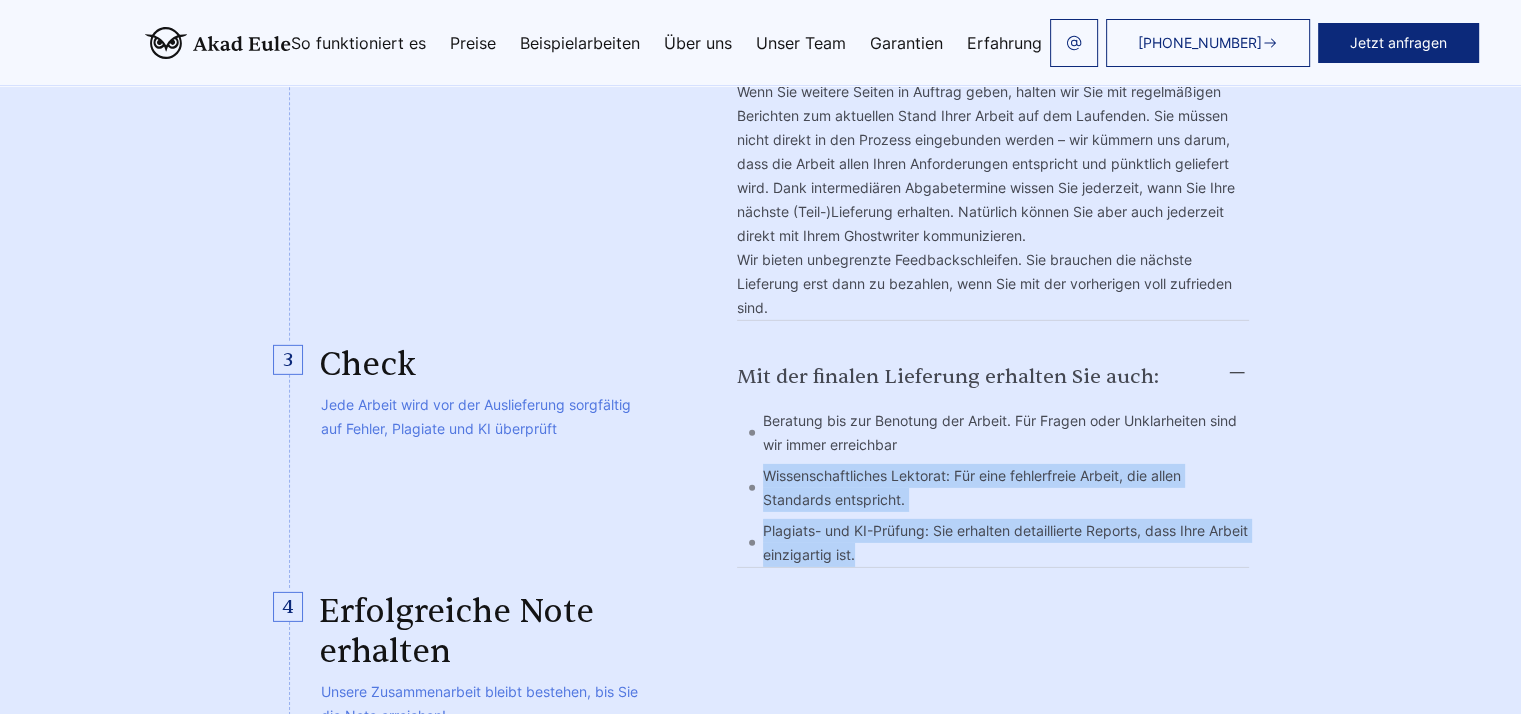 drag, startPoint x: 767, startPoint y: 404, endPoint x: 913, endPoint y: 496, distance: 172.56883 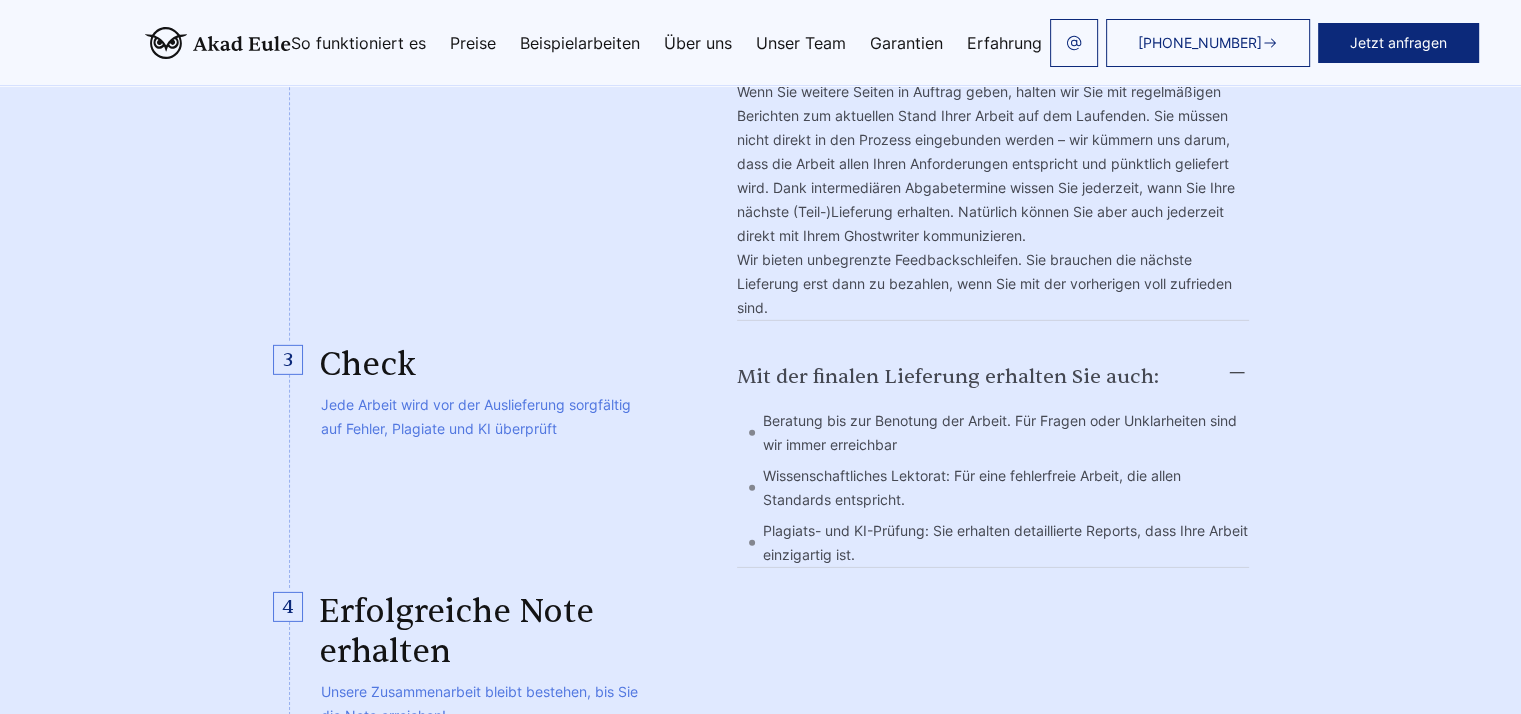 click on "Anfrage
30 bis 60 Minuten , um Ihr Projekt zu besprechen.
Jetzt anfragen
1.1. Formular abschicken
Nachdem Sie das Formular ausgefüllt haben, bekommen Sie während der Geschäftszeiten innerhalb von 30 Minuten eine Rückmeldung von uns.
1.2 Erstes Briefing
Wir erfassen schnell alle erforderlichen Anforderungen – auf dem für Sie einfachsten Kommunikationsweg (E-Mail / Telefonat / Zoom / Google Meet / WhatsApp / Telegram).  Wenn Sie möchten, können Sie ein Pseudonym verwenden und 100% anonym bleiben.
." at bounding box center [761, -401] 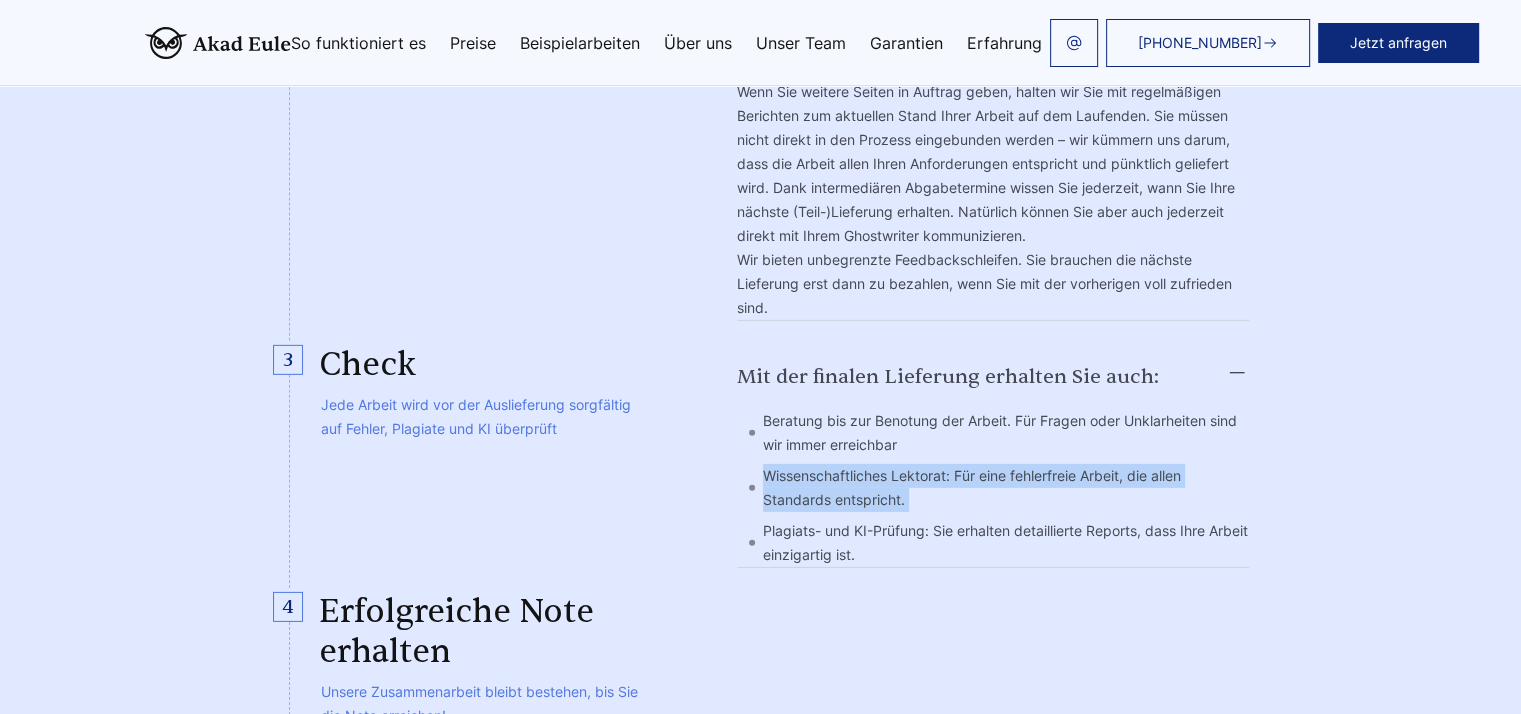 drag, startPoint x: 764, startPoint y: 409, endPoint x: 945, endPoint y: 451, distance: 185.80904 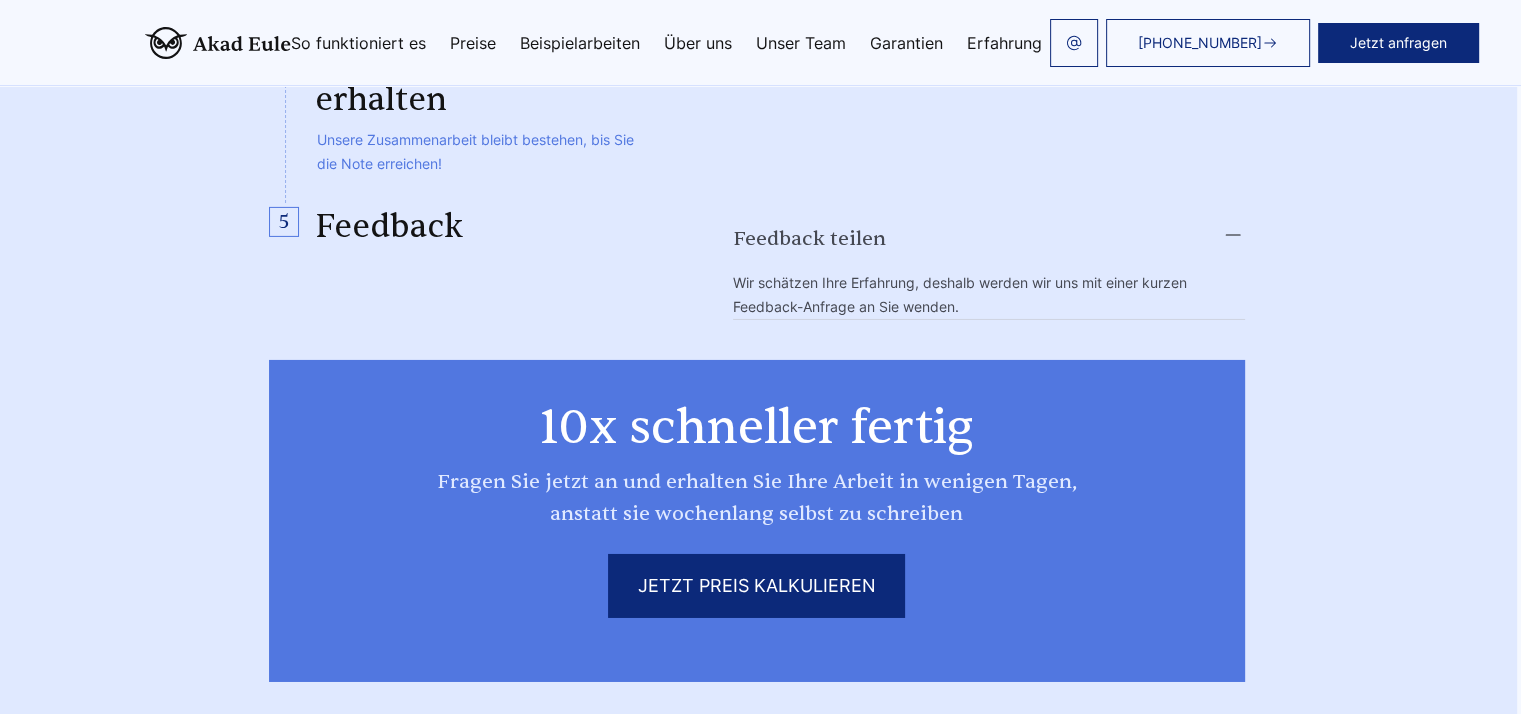 scroll, scrollTop: 6702, scrollLeft: 4, axis: both 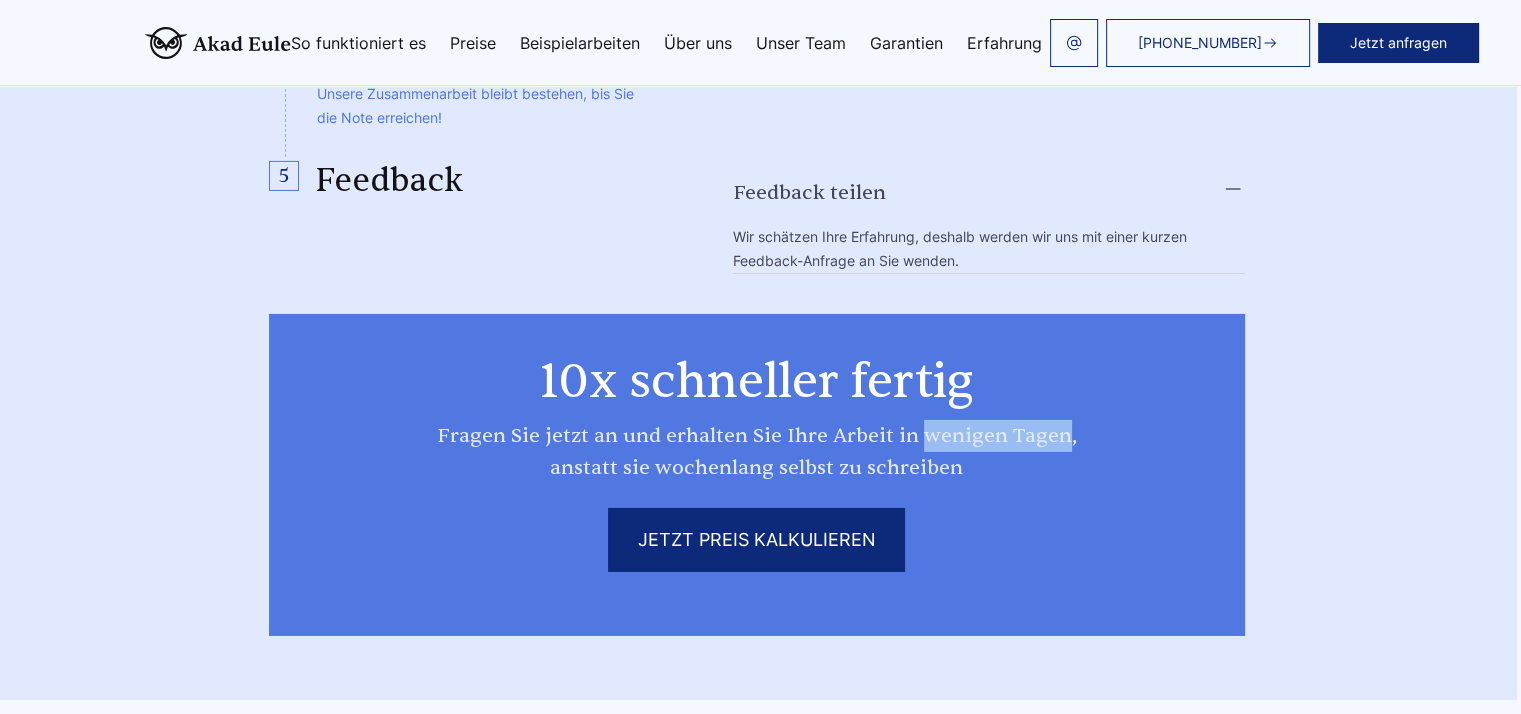 drag, startPoint x: 924, startPoint y: 372, endPoint x: 1052, endPoint y: 380, distance: 128.24976 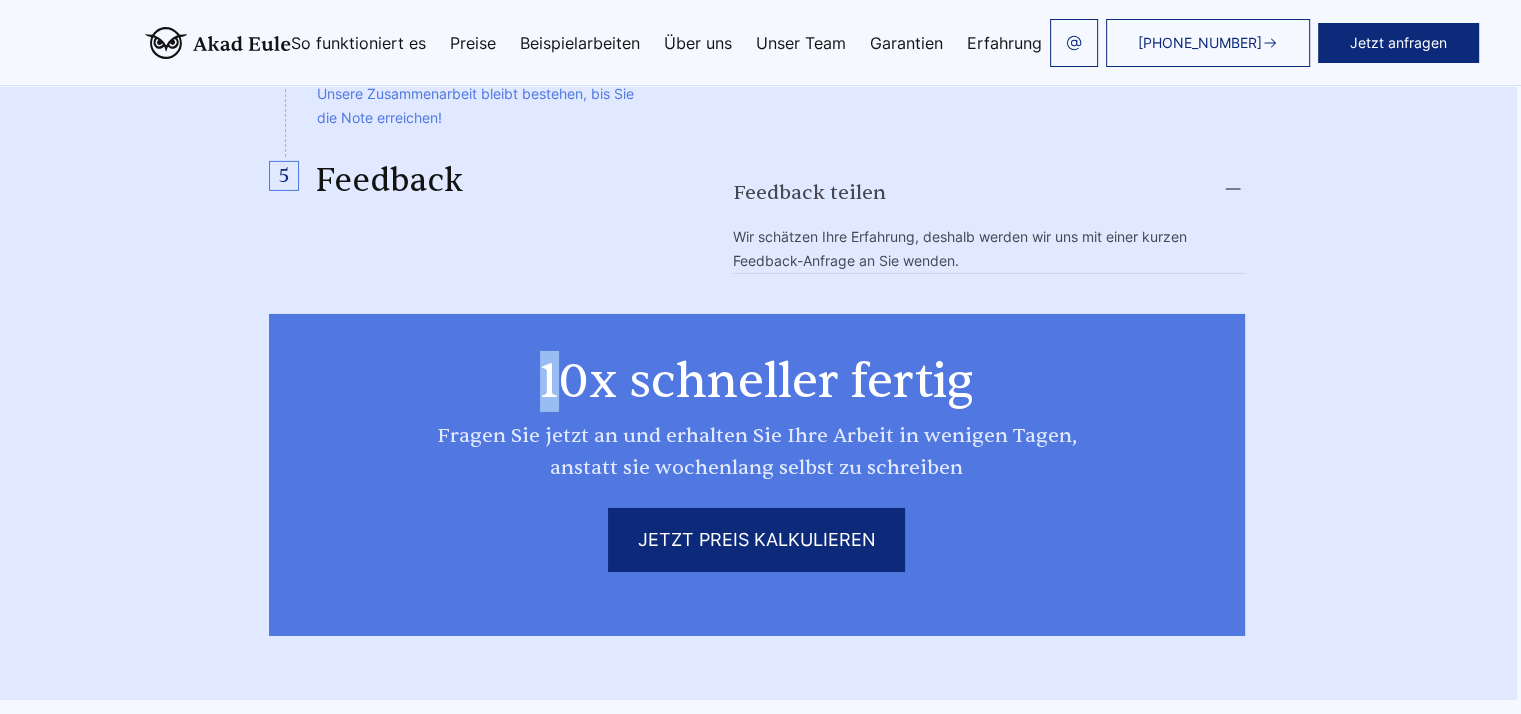 drag, startPoint x: 536, startPoint y: 343, endPoint x: 574, endPoint y: 343, distance: 38 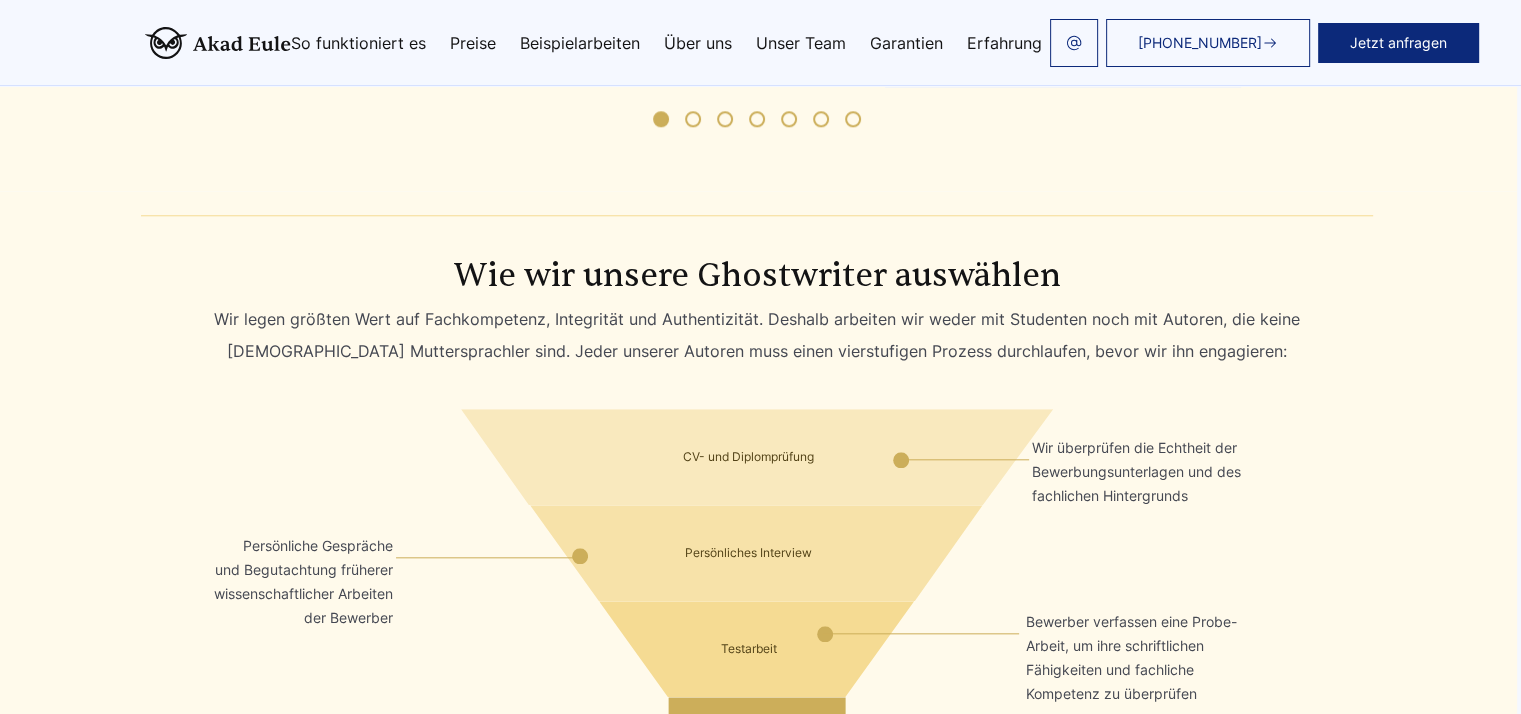scroll, scrollTop: 9552, scrollLeft: 4, axis: both 